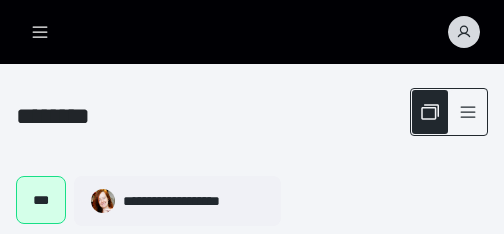 scroll, scrollTop: 0, scrollLeft: 0, axis: both 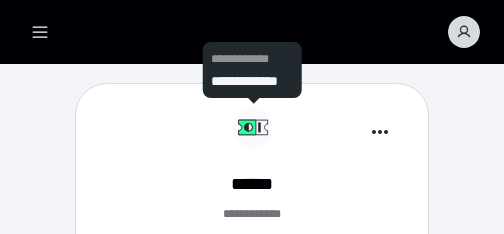 click 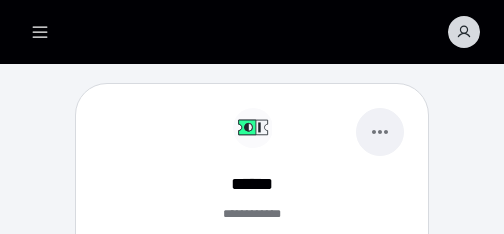click 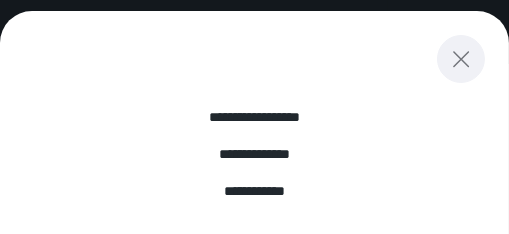 click at bounding box center [461, 59] 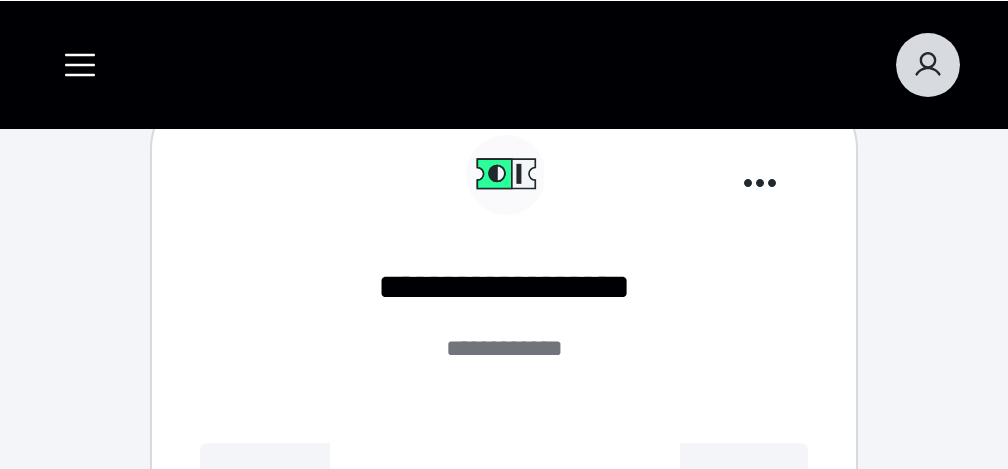 scroll, scrollTop: 2000, scrollLeft: 0, axis: vertical 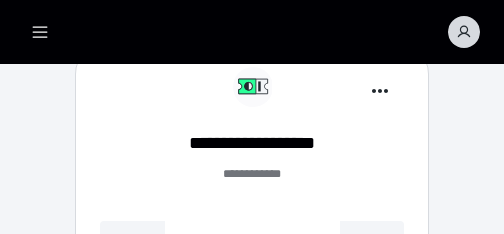 click 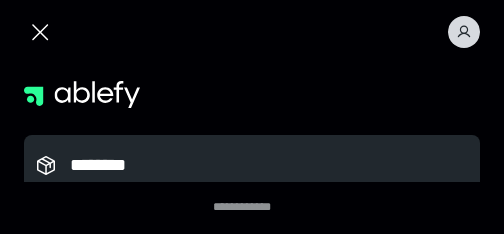 click 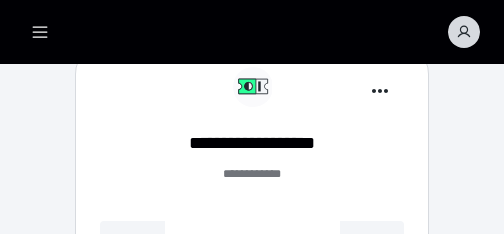 type 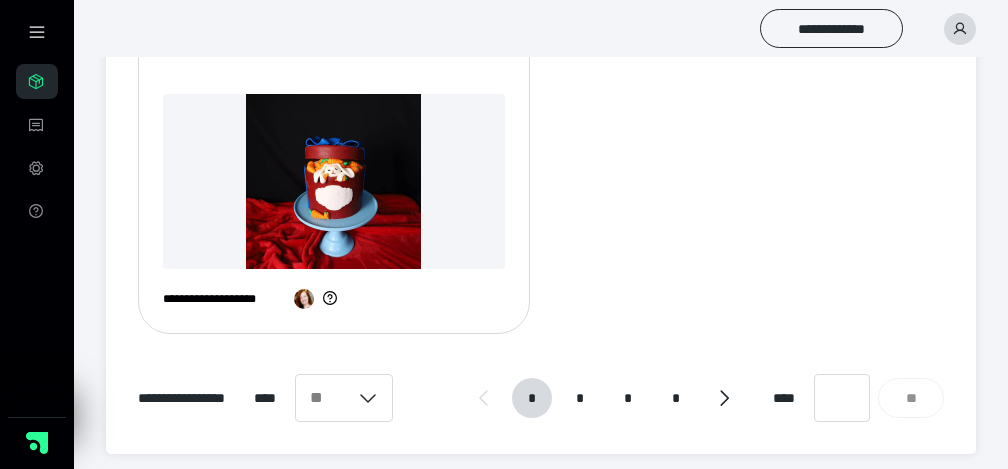 scroll, scrollTop: 2564, scrollLeft: 0, axis: vertical 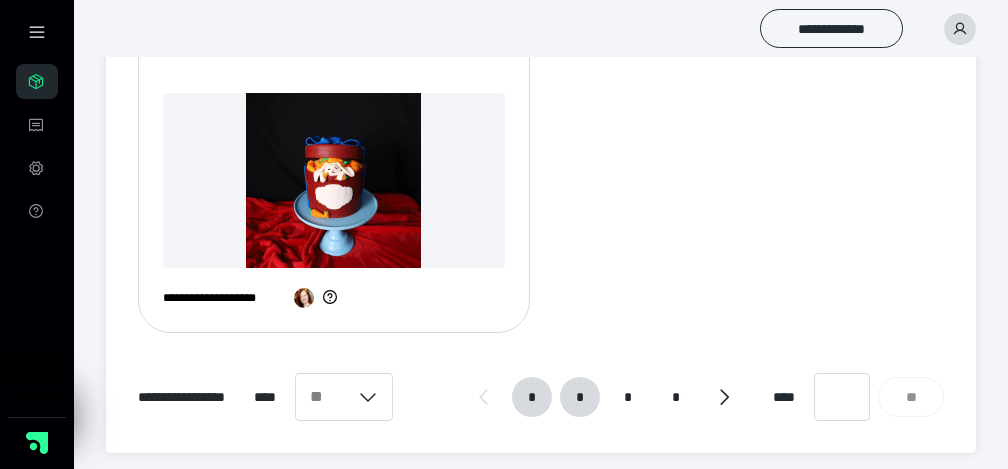 click on "*" at bounding box center [579, 397] 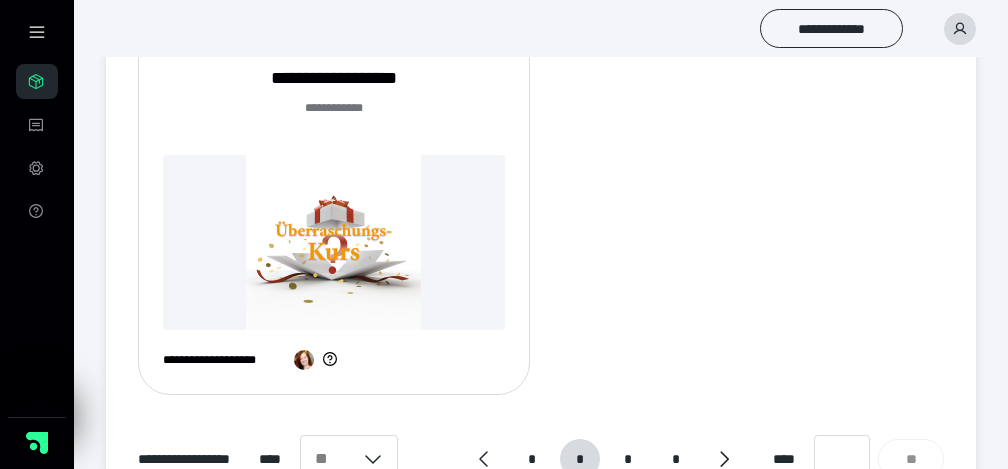 scroll, scrollTop: 2430, scrollLeft: 0, axis: vertical 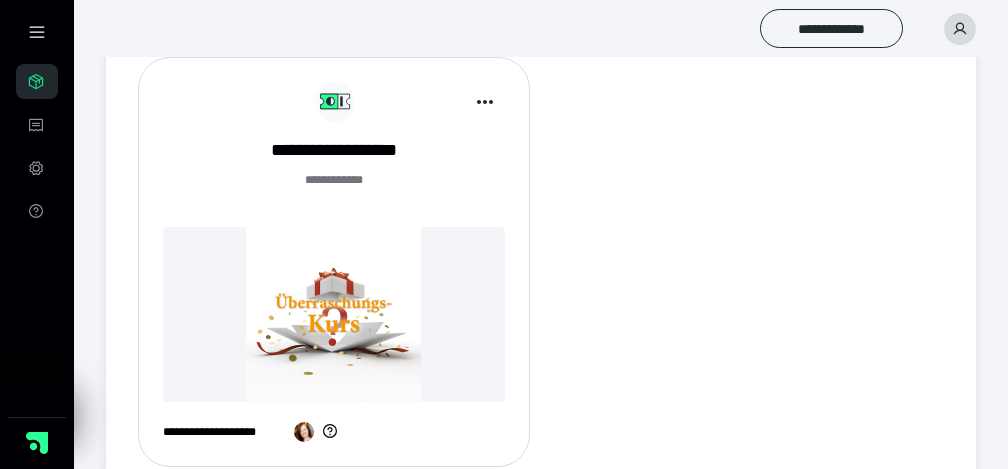 click on "**********" at bounding box center [334, 270] 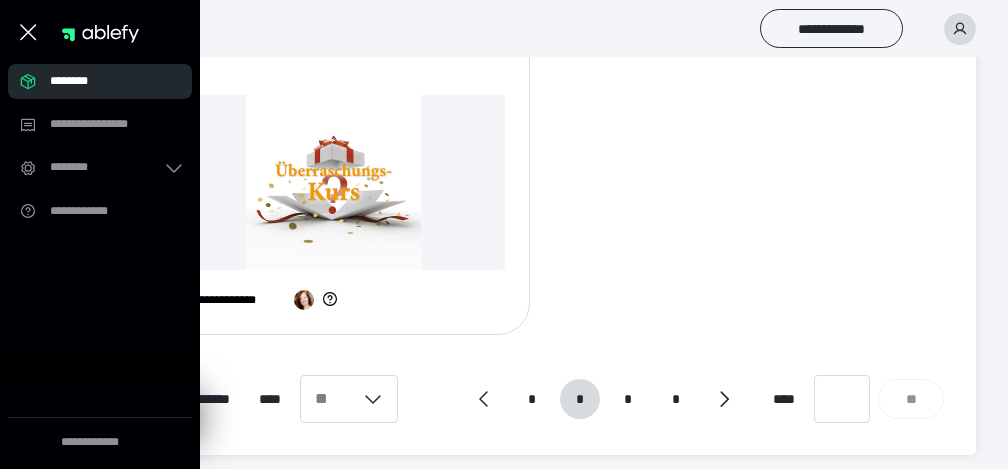 scroll, scrollTop: 2564, scrollLeft: 0, axis: vertical 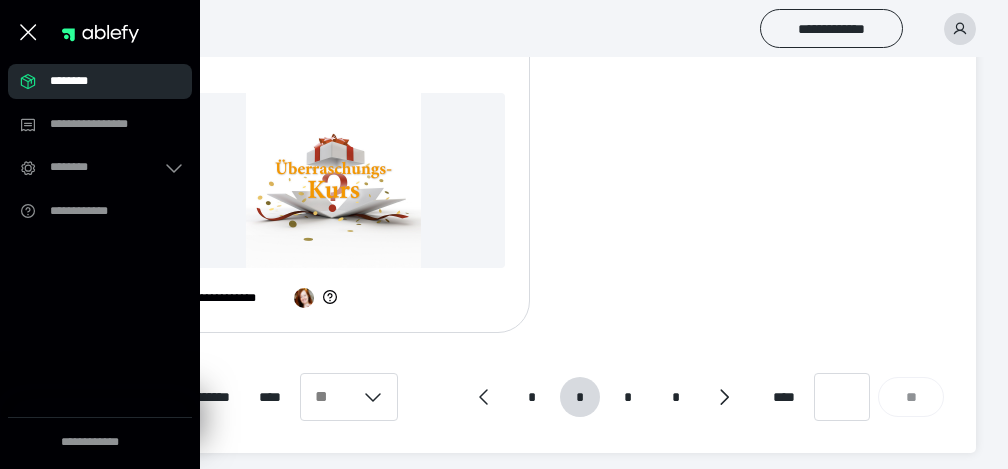 click at bounding box center [334, 180] 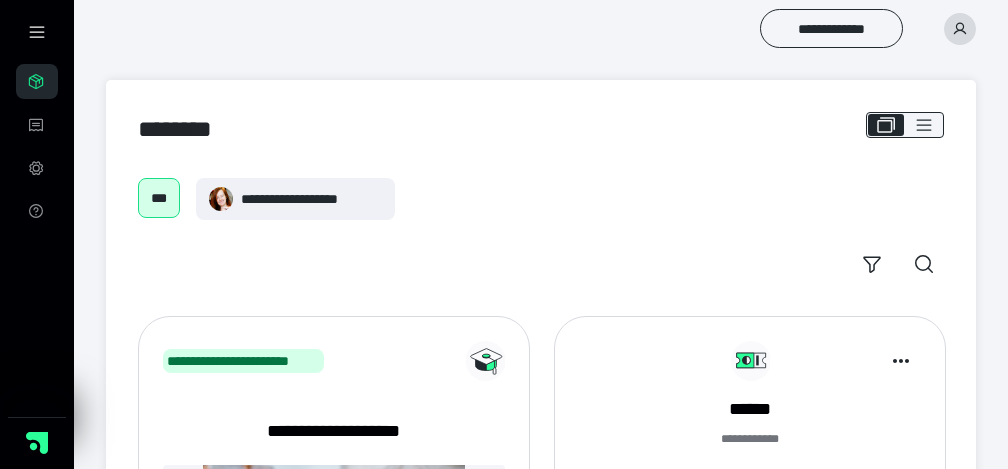 scroll, scrollTop: 2562, scrollLeft: 0, axis: vertical 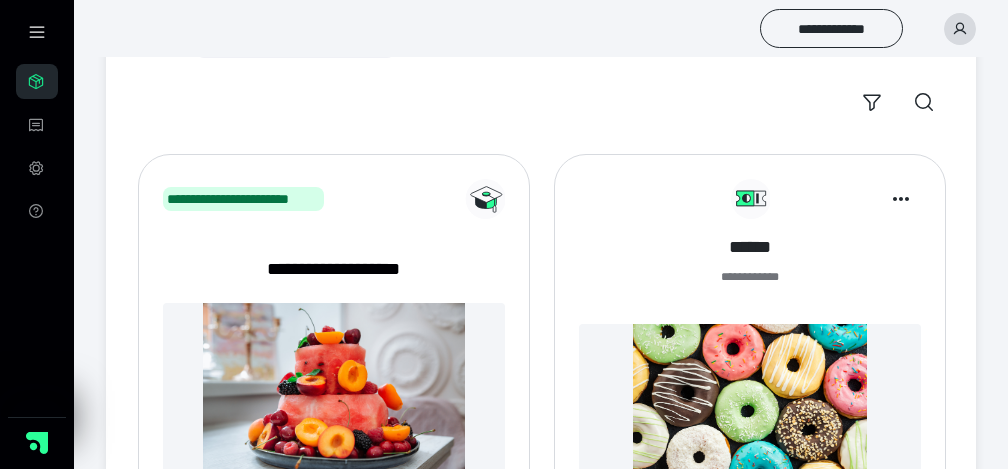 click on "******" at bounding box center (750, 247) 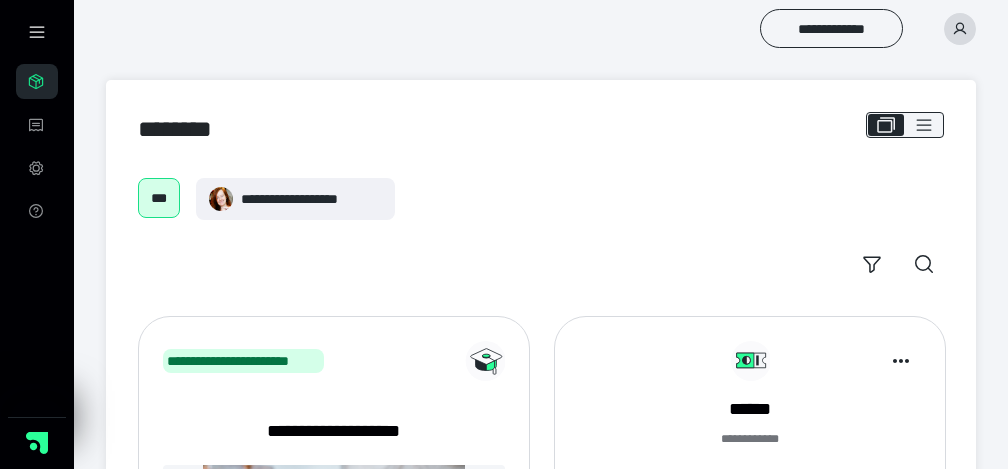 scroll, scrollTop: 562, scrollLeft: 0, axis: vertical 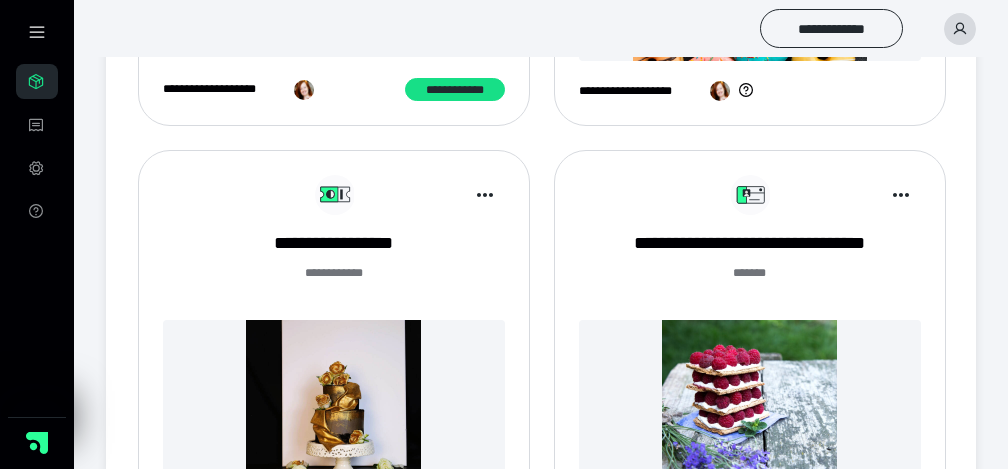 click at bounding box center [845, 195] 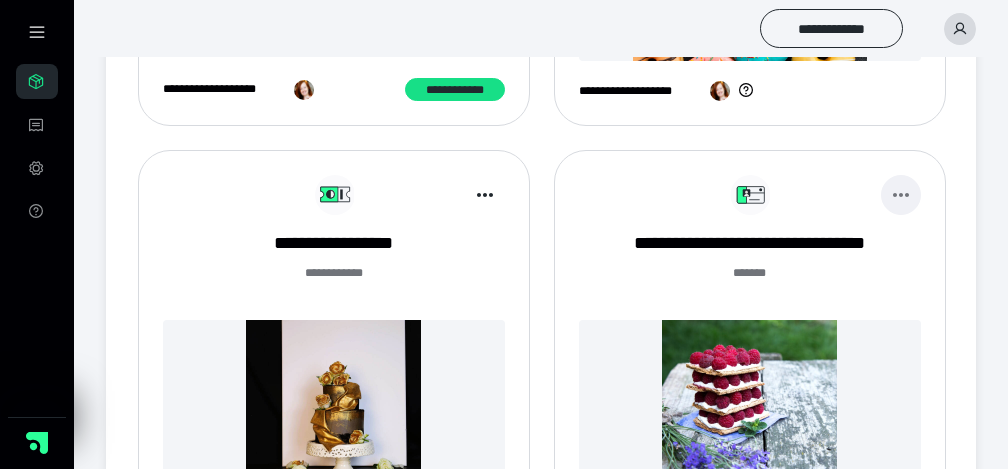 click 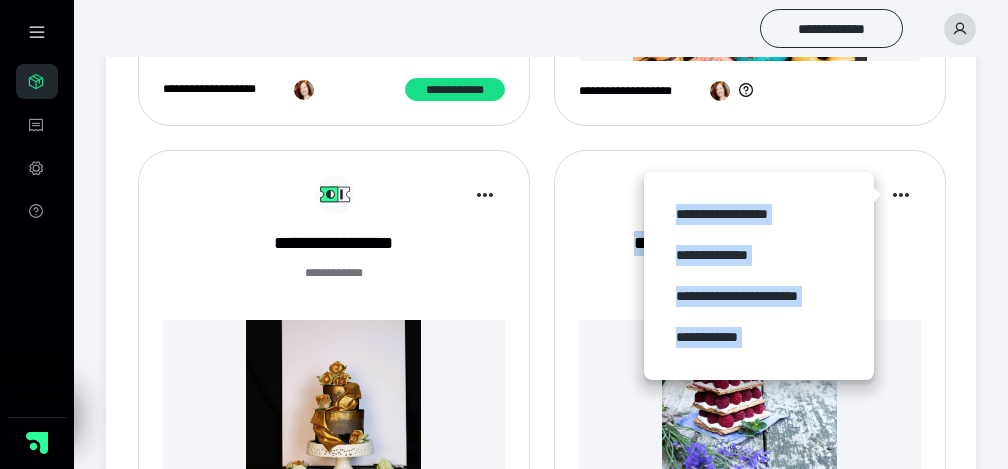 click on "**********" at bounding box center (750, 355) 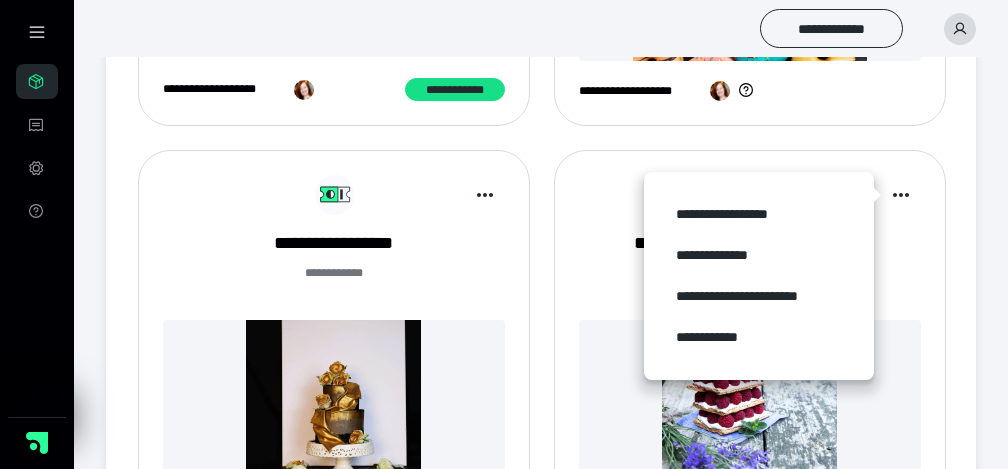 drag, startPoint x: 642, startPoint y: 212, endPoint x: 586, endPoint y: 205, distance: 56.435802 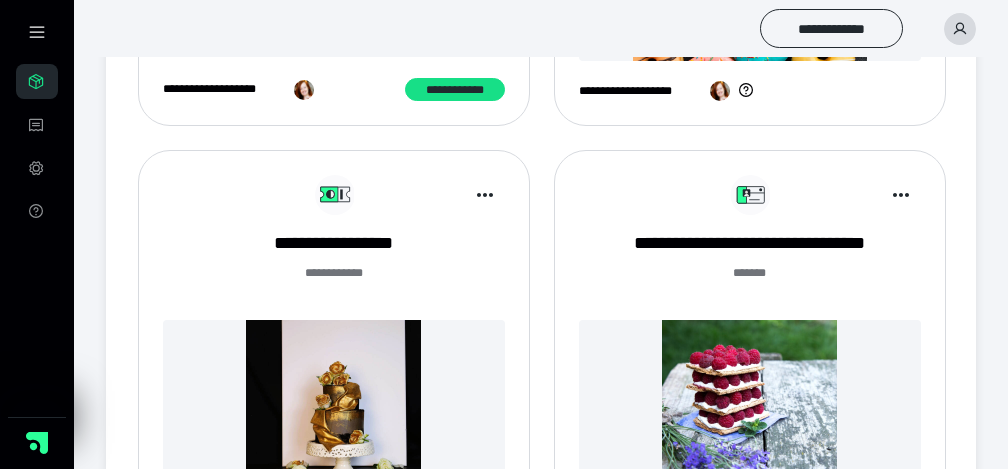 click on "*****   *" at bounding box center (749, 273) 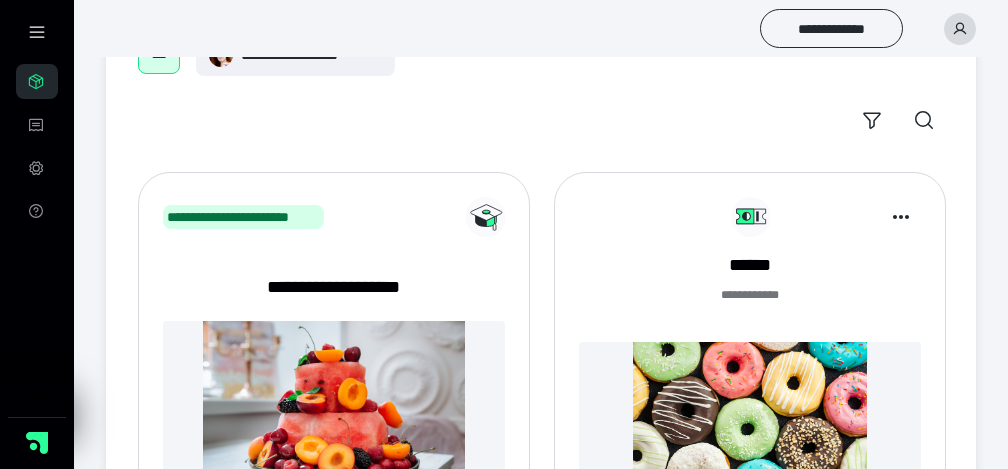 scroll, scrollTop: 66, scrollLeft: 0, axis: vertical 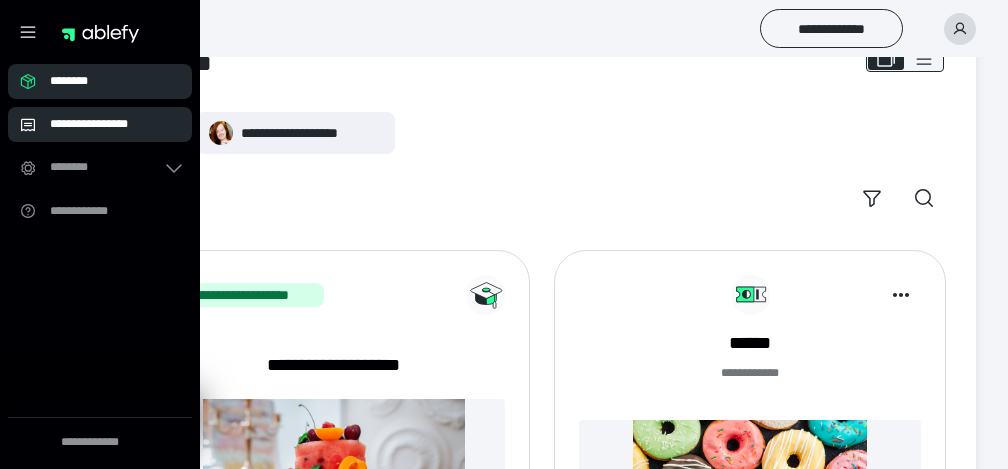 click on "**********" at bounding box center (106, 124) 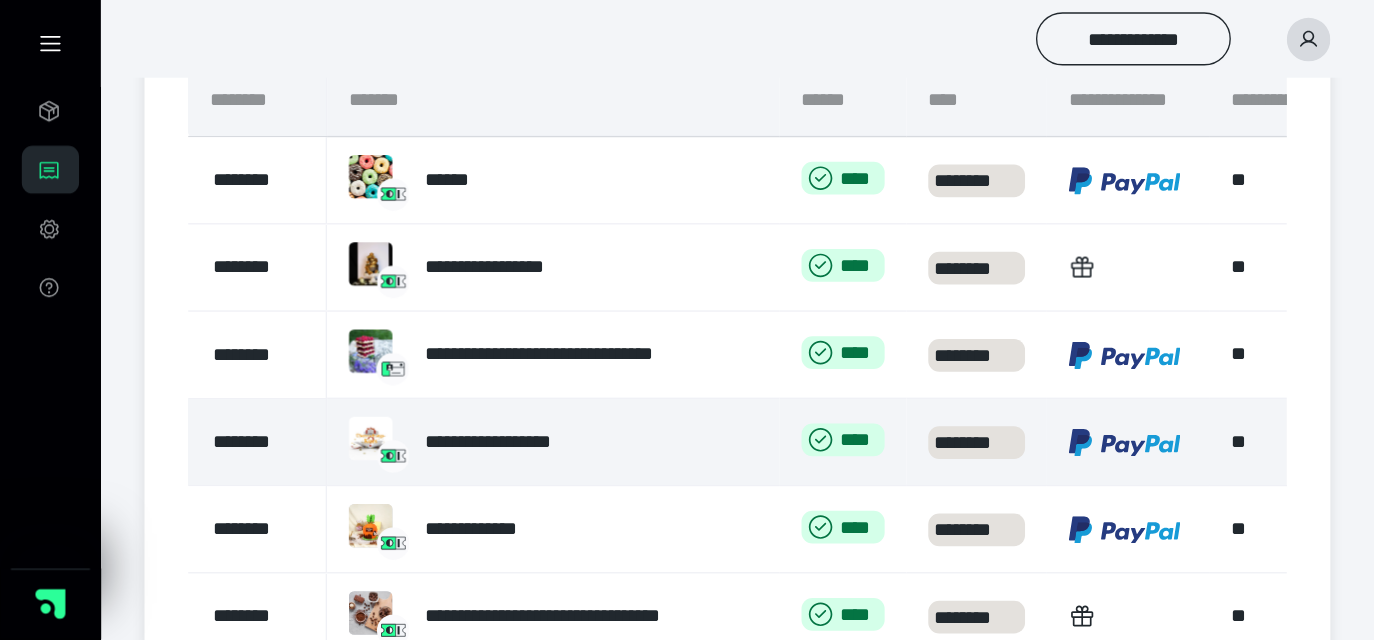 scroll, scrollTop: 266, scrollLeft: 0, axis: vertical 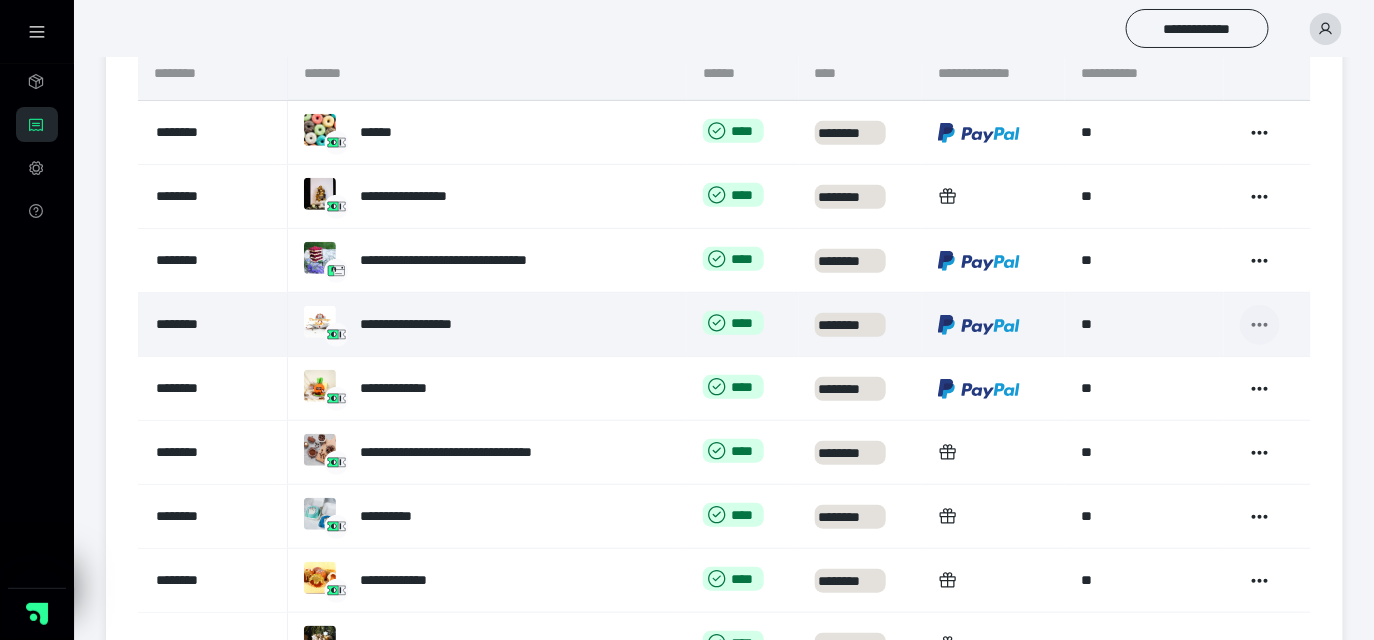 click 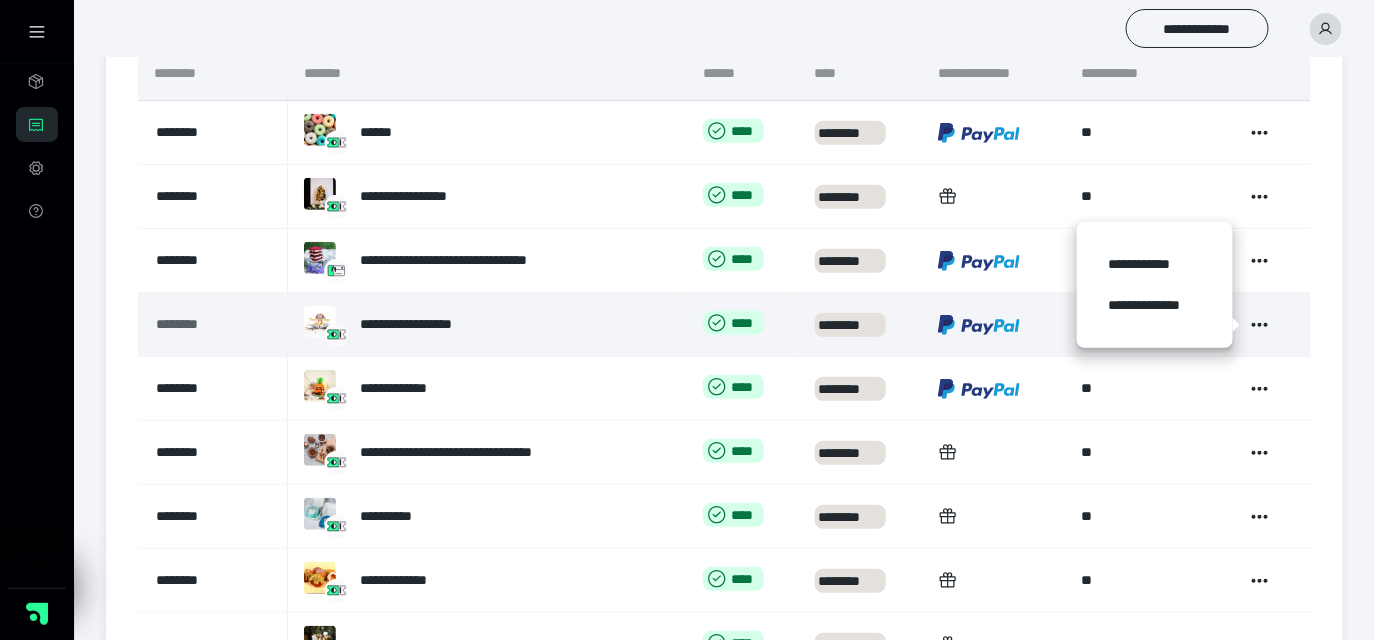click on "********" at bounding box center (201, 324) 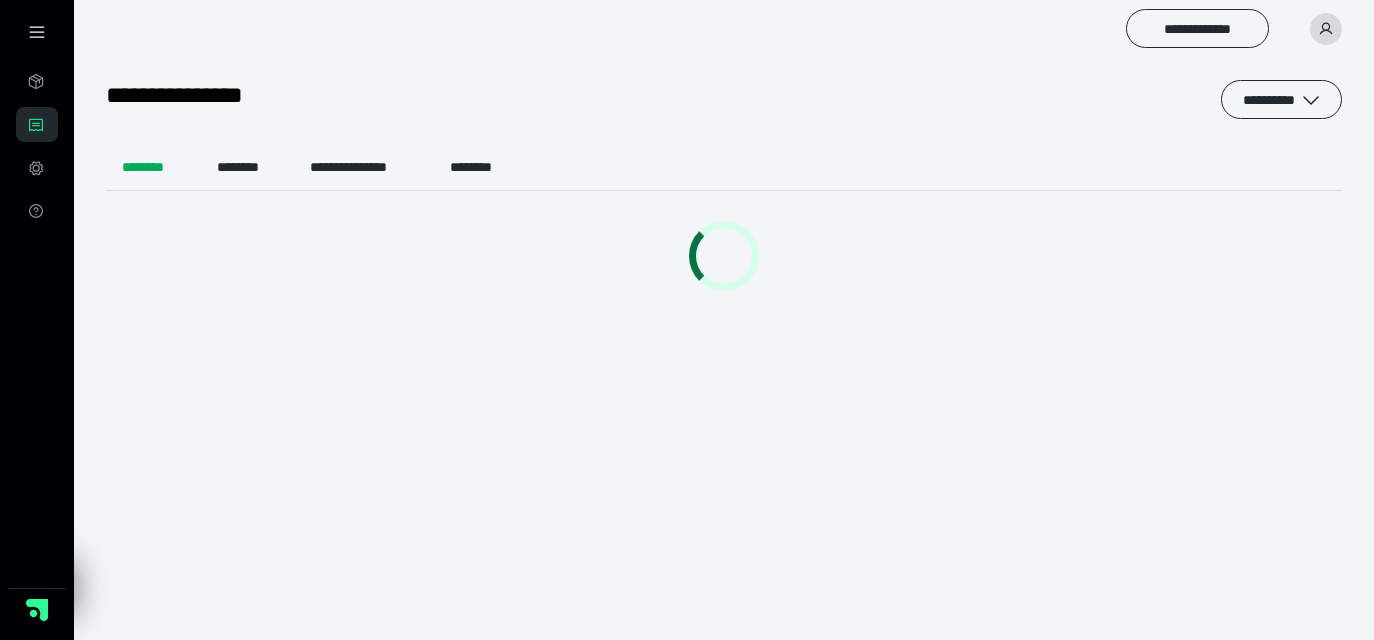scroll, scrollTop: 0, scrollLeft: 0, axis: both 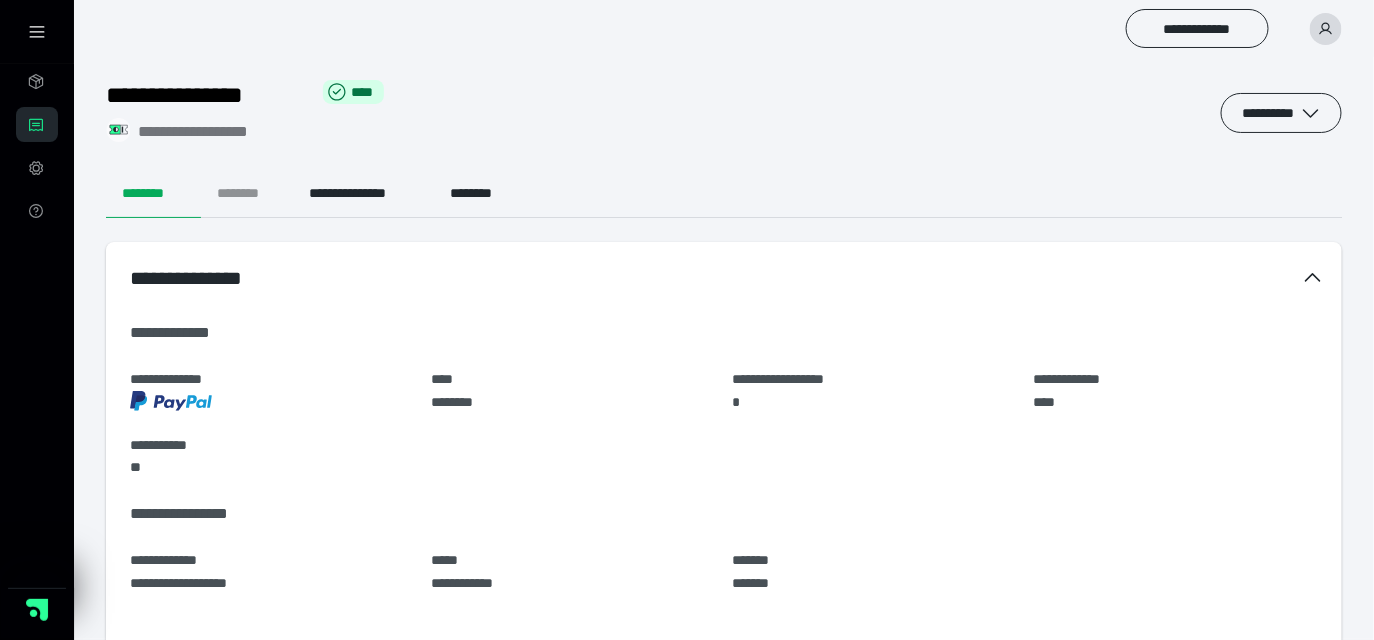 click on "********" at bounding box center [247, 194] 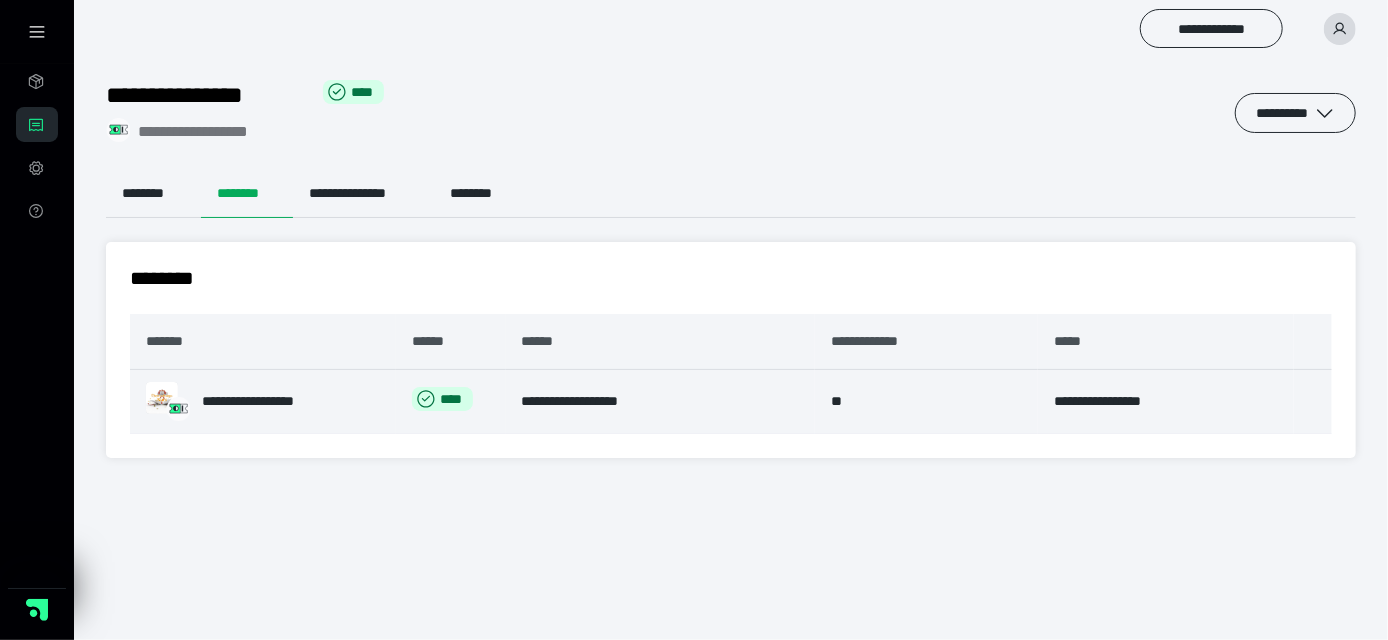 click on "**********" at bounding box center [263, 401] 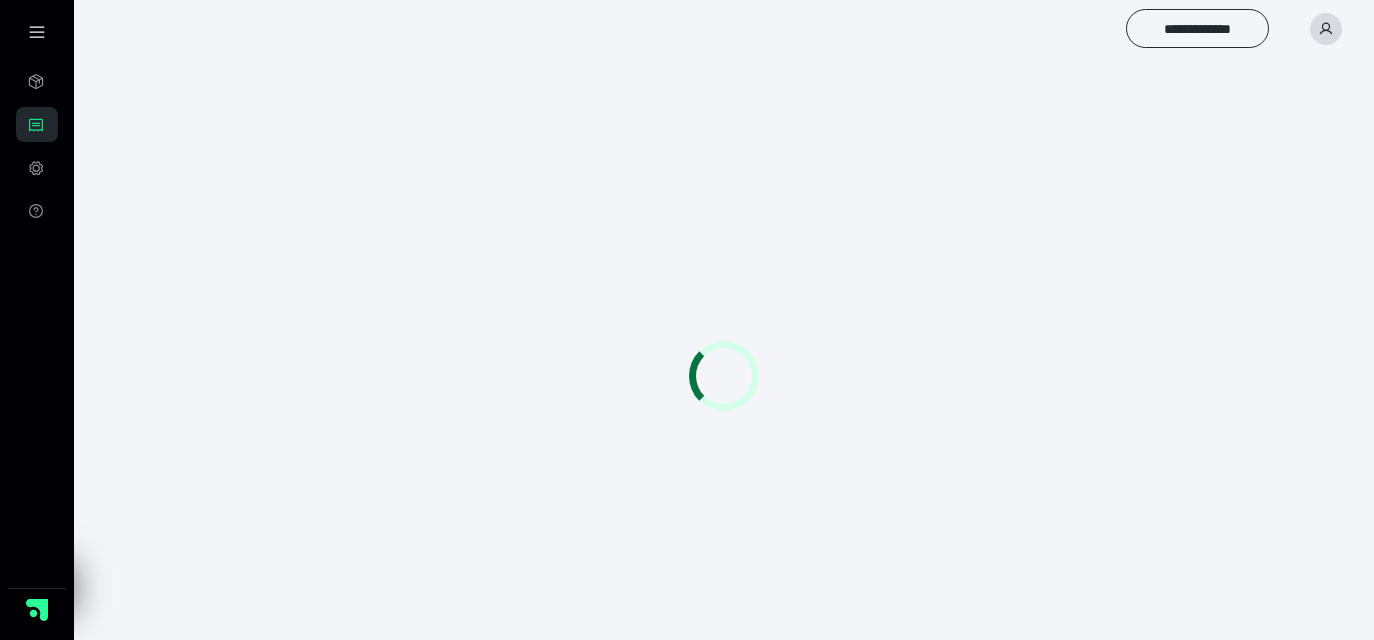 scroll, scrollTop: 266, scrollLeft: 0, axis: vertical 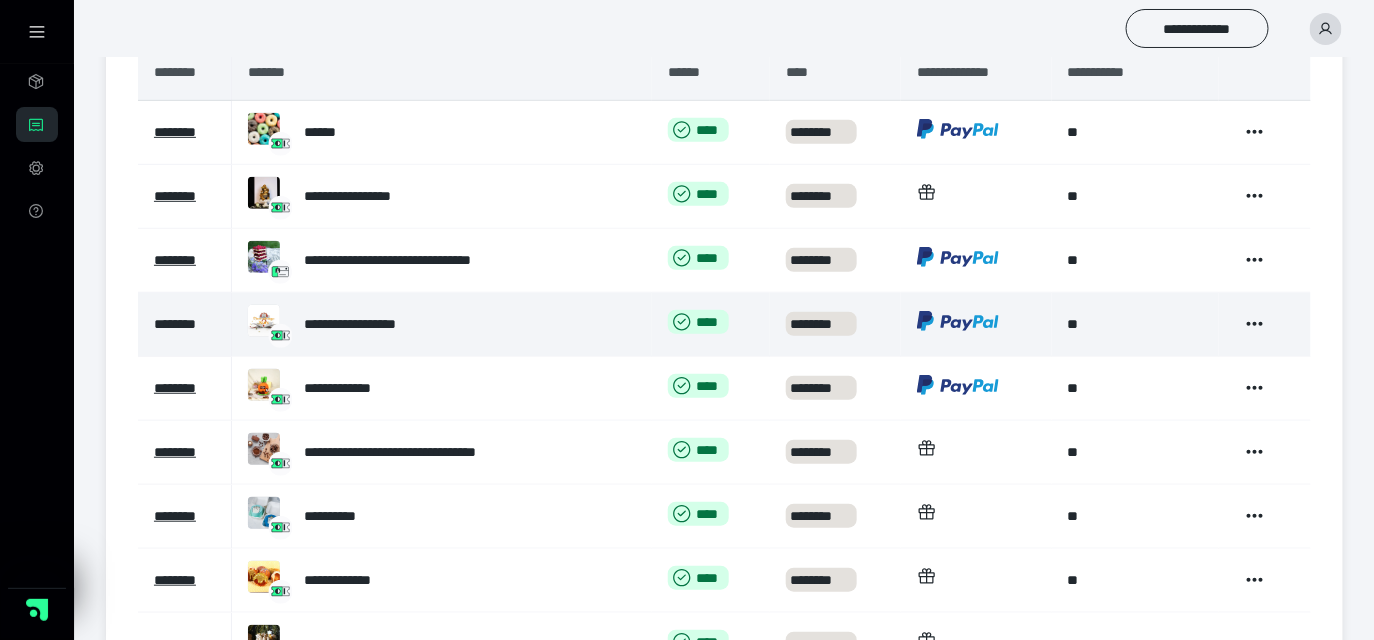 click on "********" at bounding box center (175, 324) 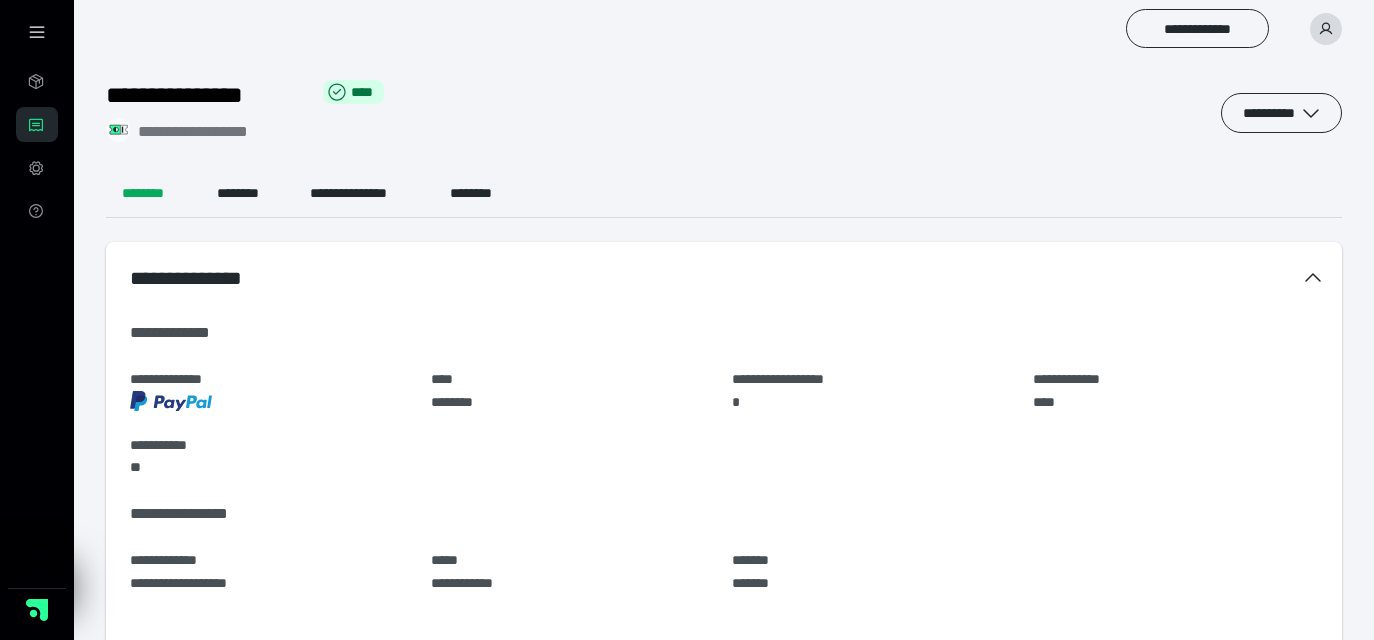 scroll, scrollTop: 0, scrollLeft: 0, axis: both 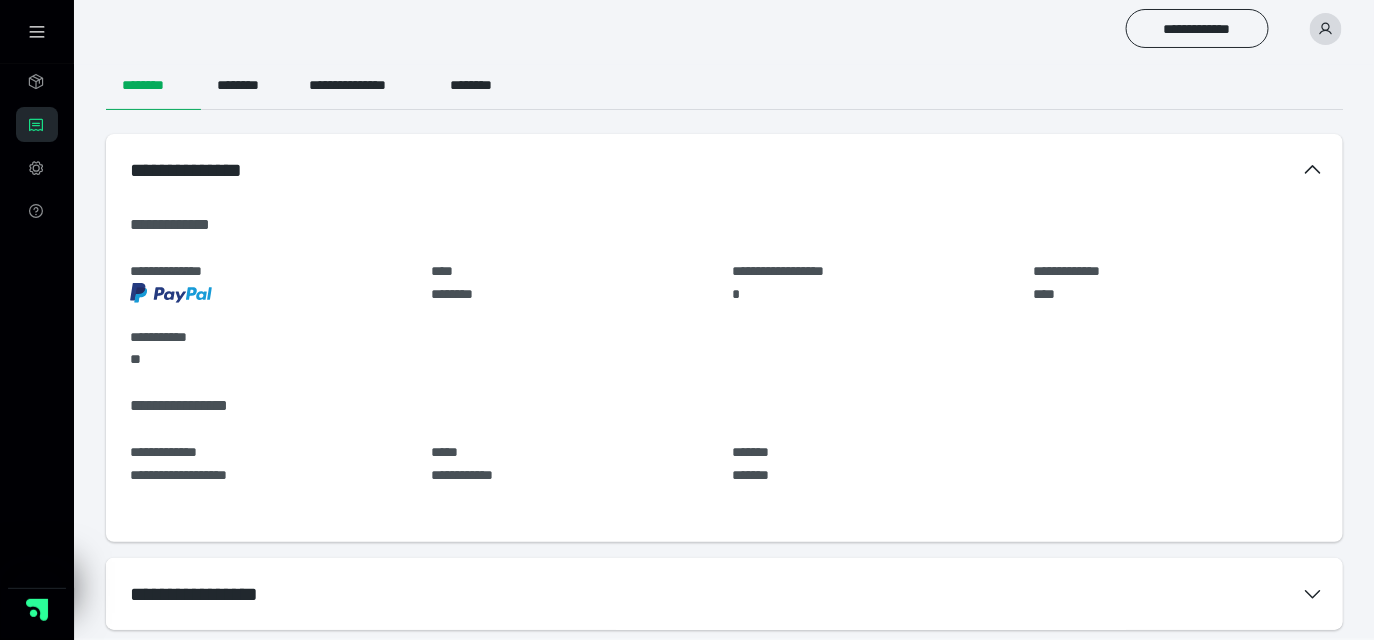 click on "**********" at bounding box center [724, 594] 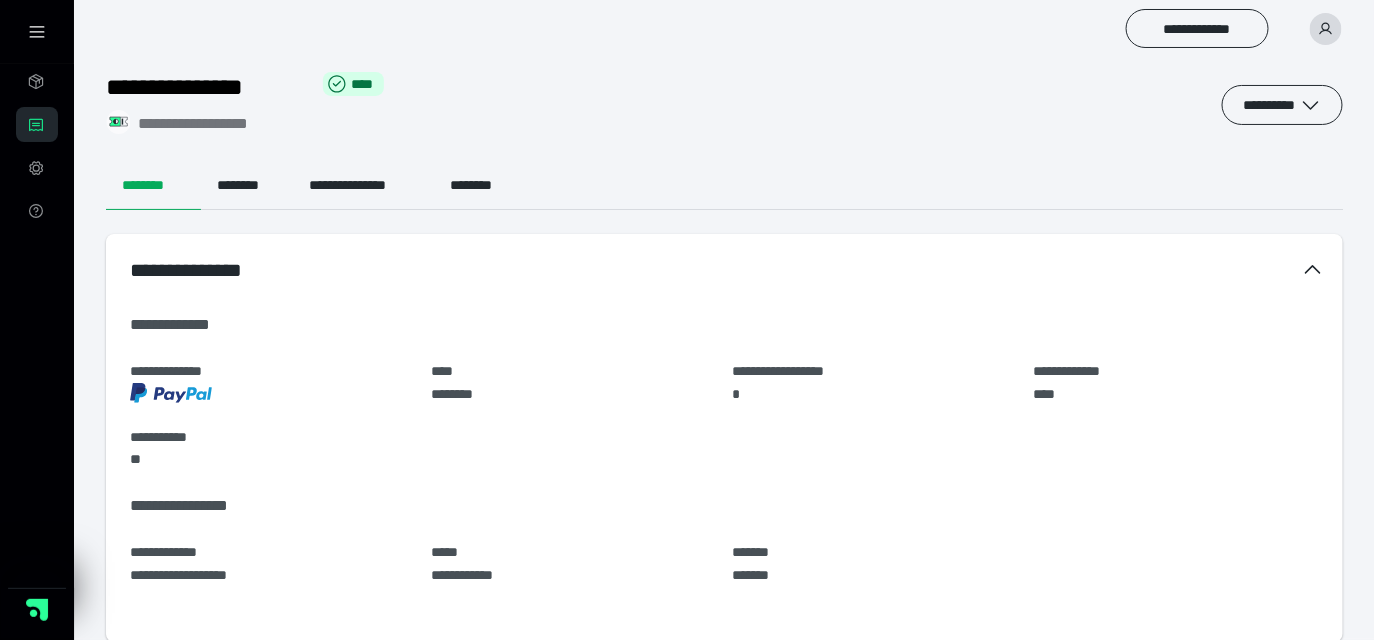 scroll, scrollTop: 0, scrollLeft: 0, axis: both 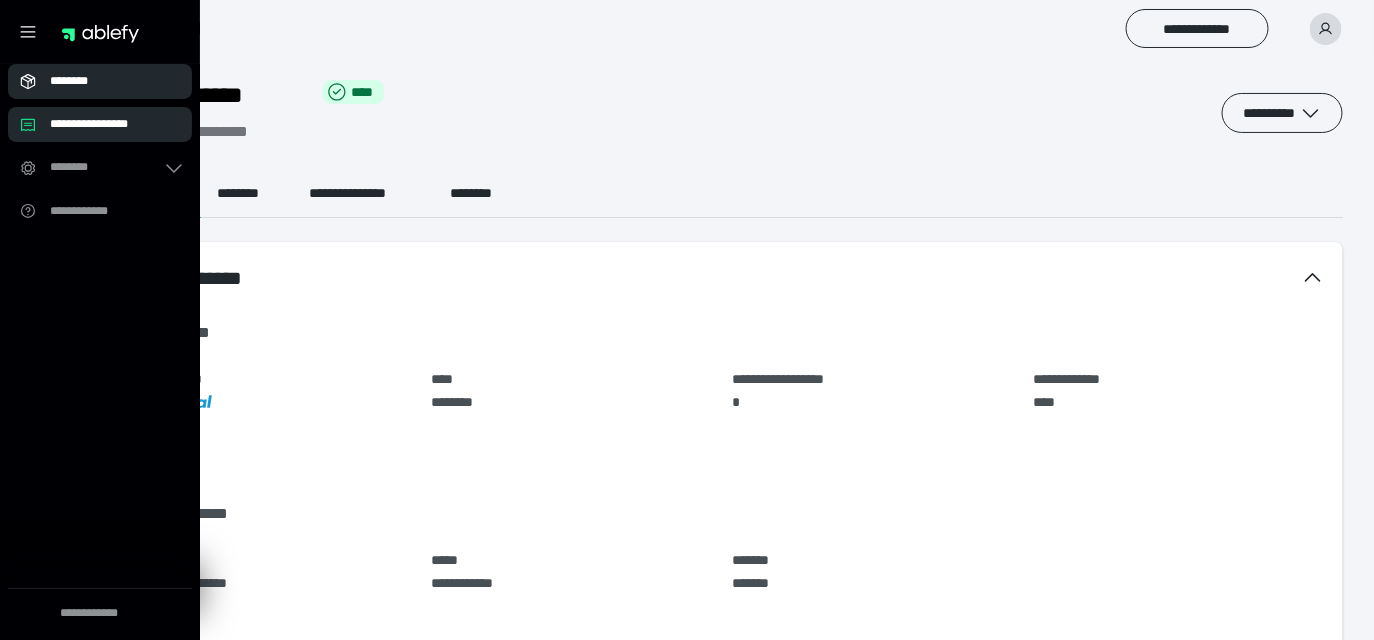click on "********" at bounding box center [106, 81] 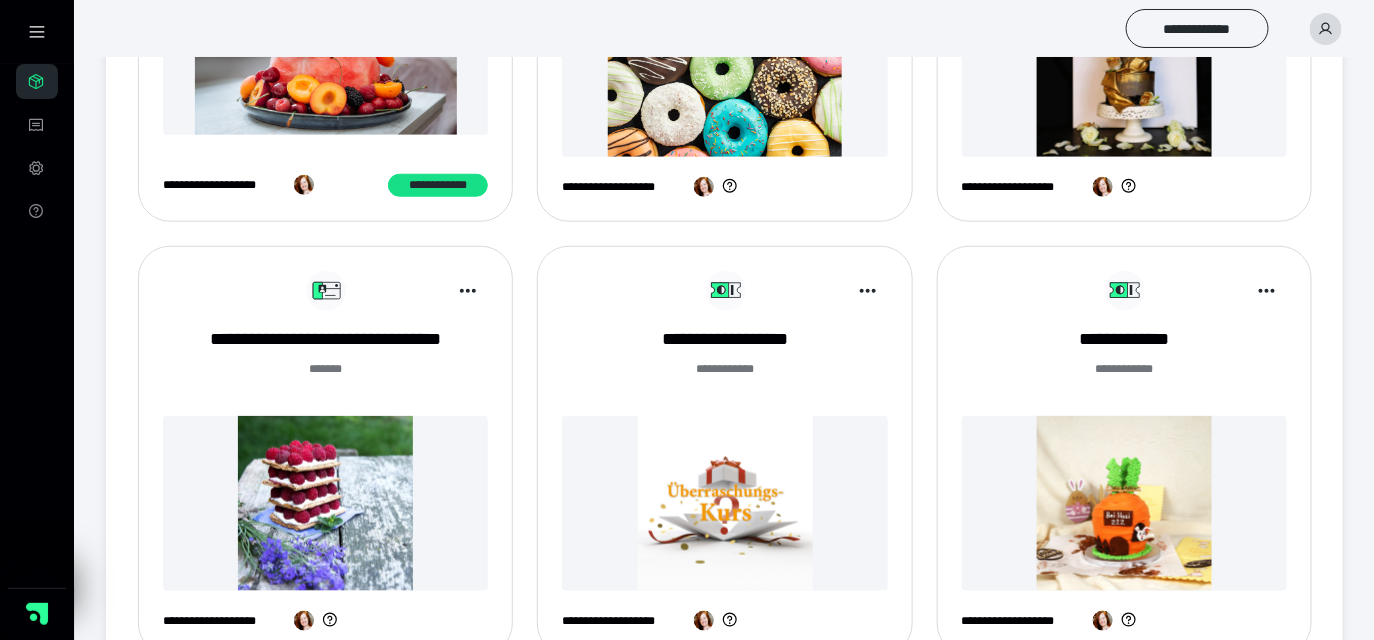 scroll, scrollTop: 545, scrollLeft: 0, axis: vertical 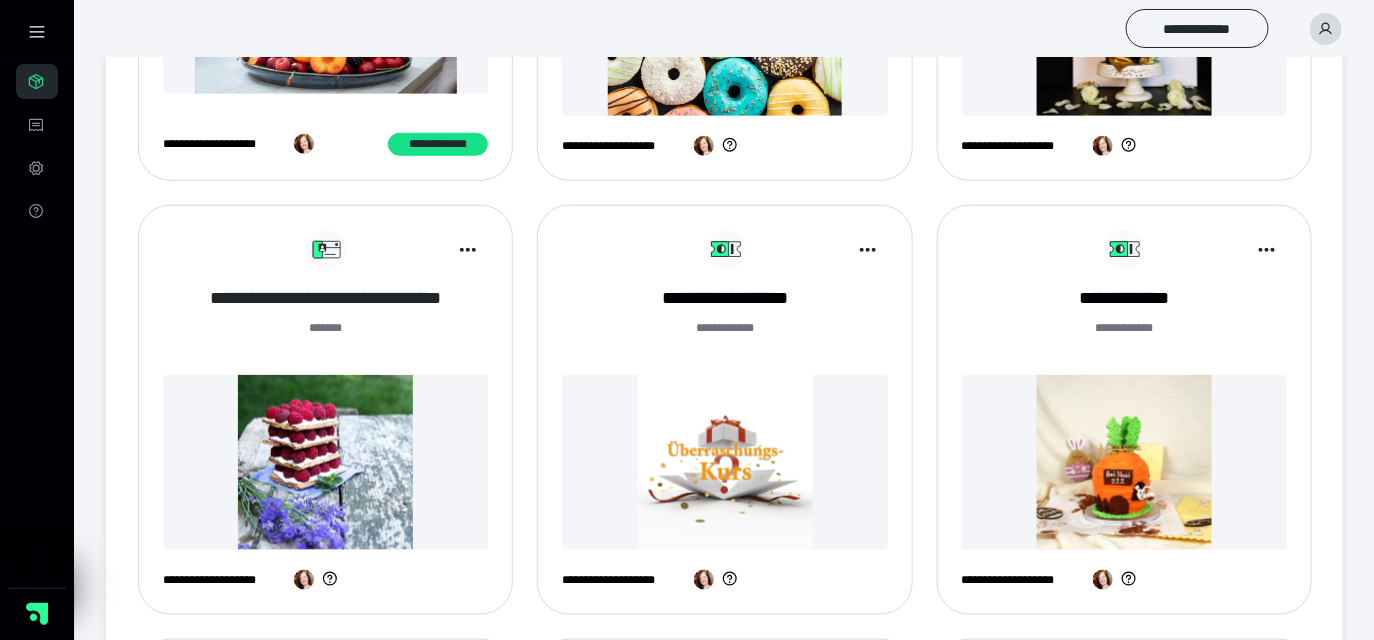 click on "**********" at bounding box center (325, 298) 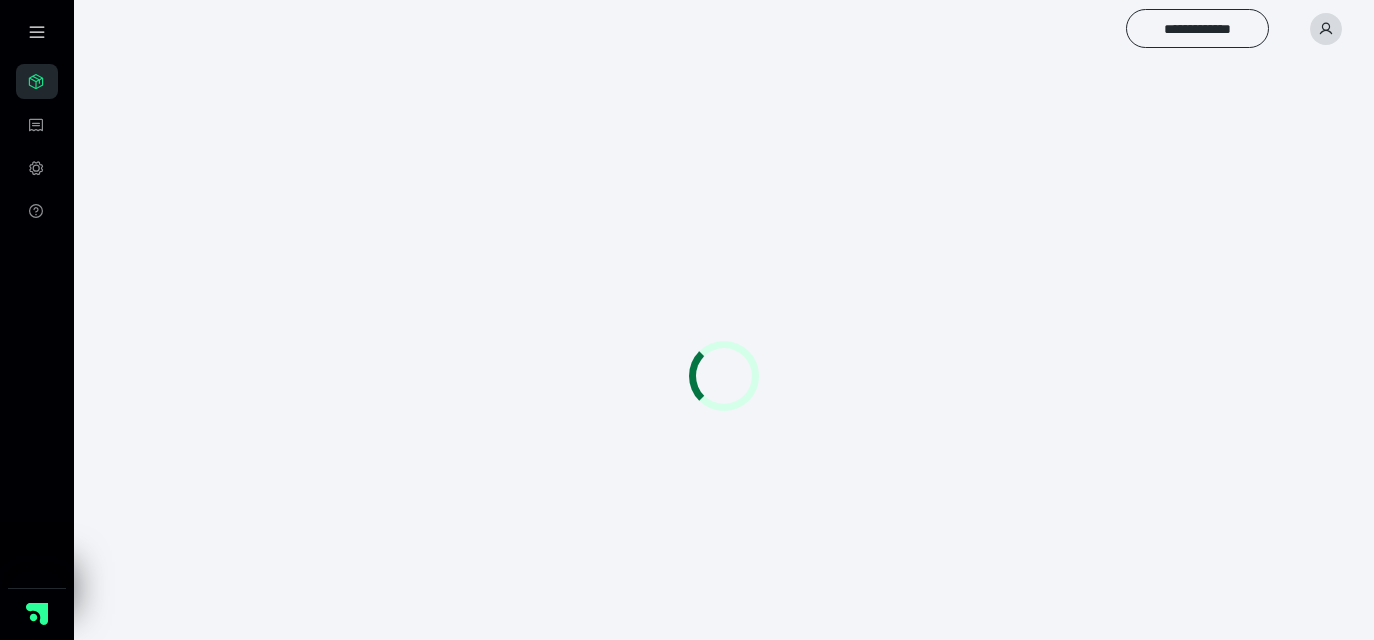 scroll, scrollTop: 0, scrollLeft: 0, axis: both 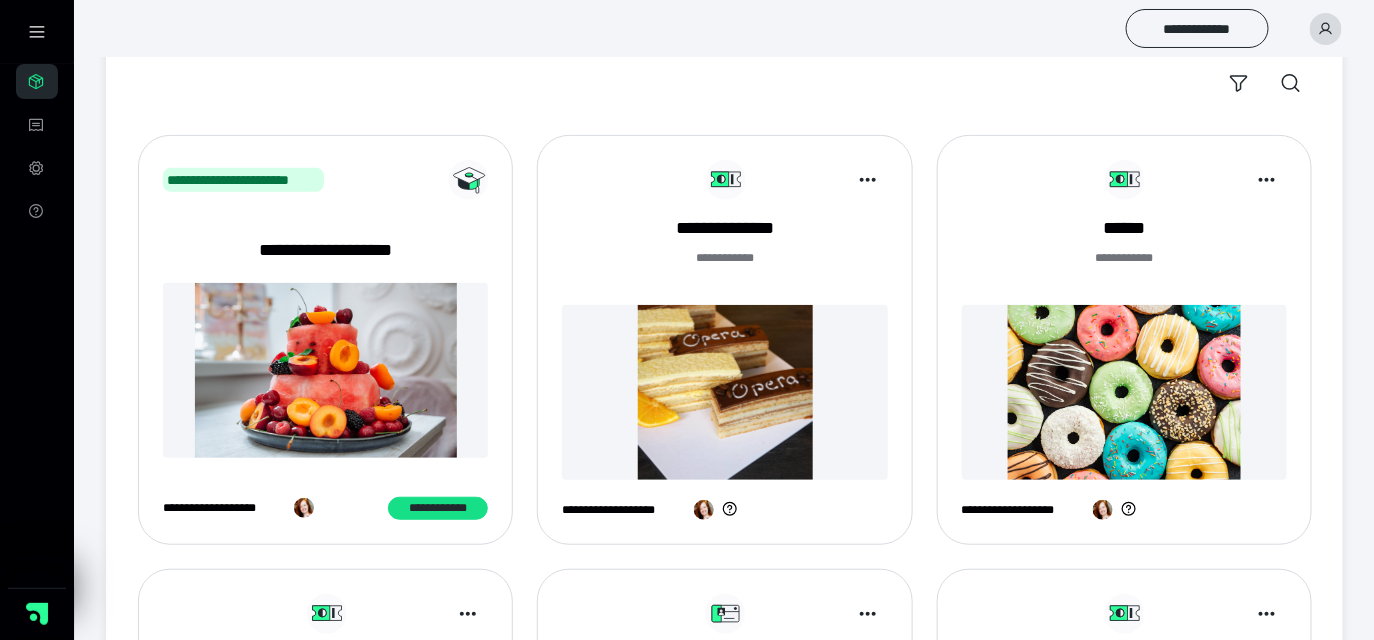 click on "**********" at bounding box center (724, 348) 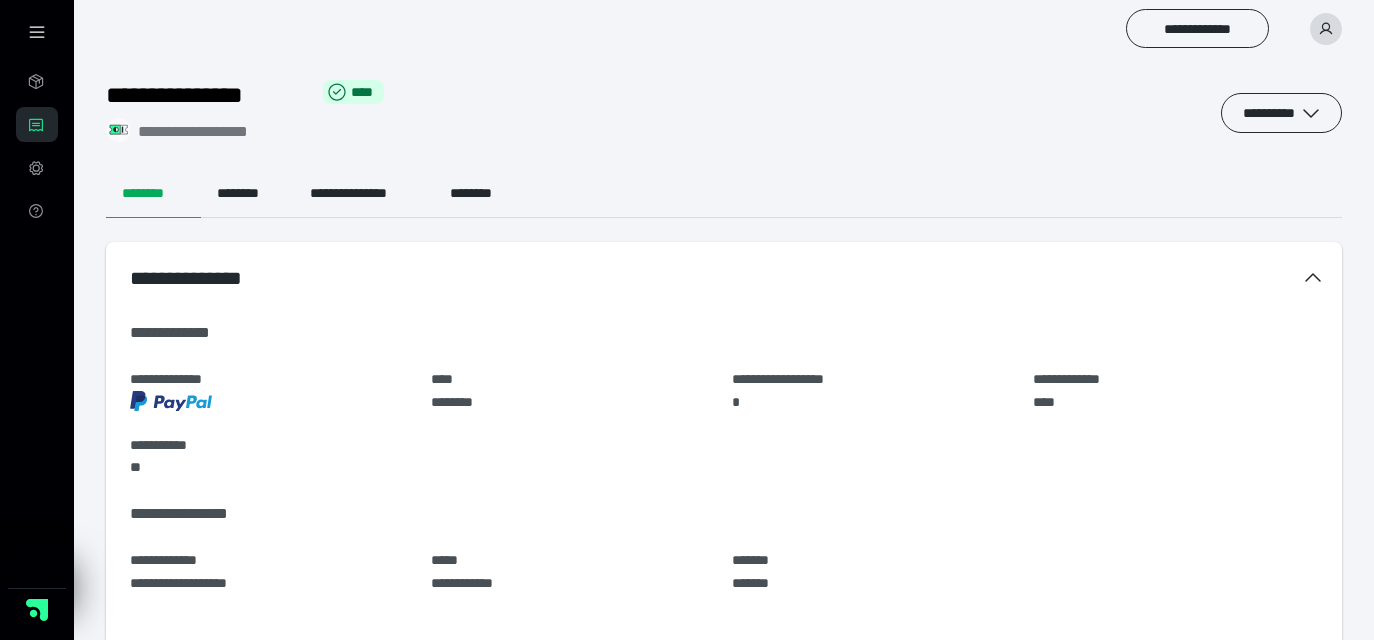 scroll, scrollTop: 0, scrollLeft: 0, axis: both 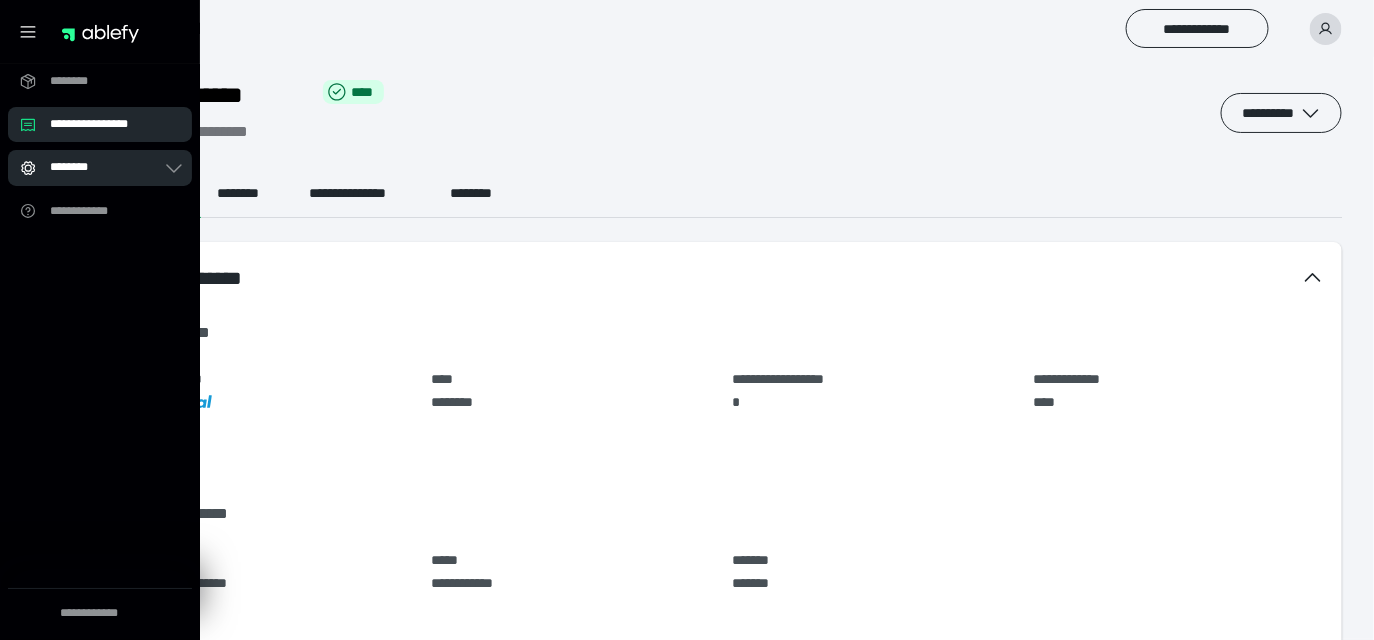 click 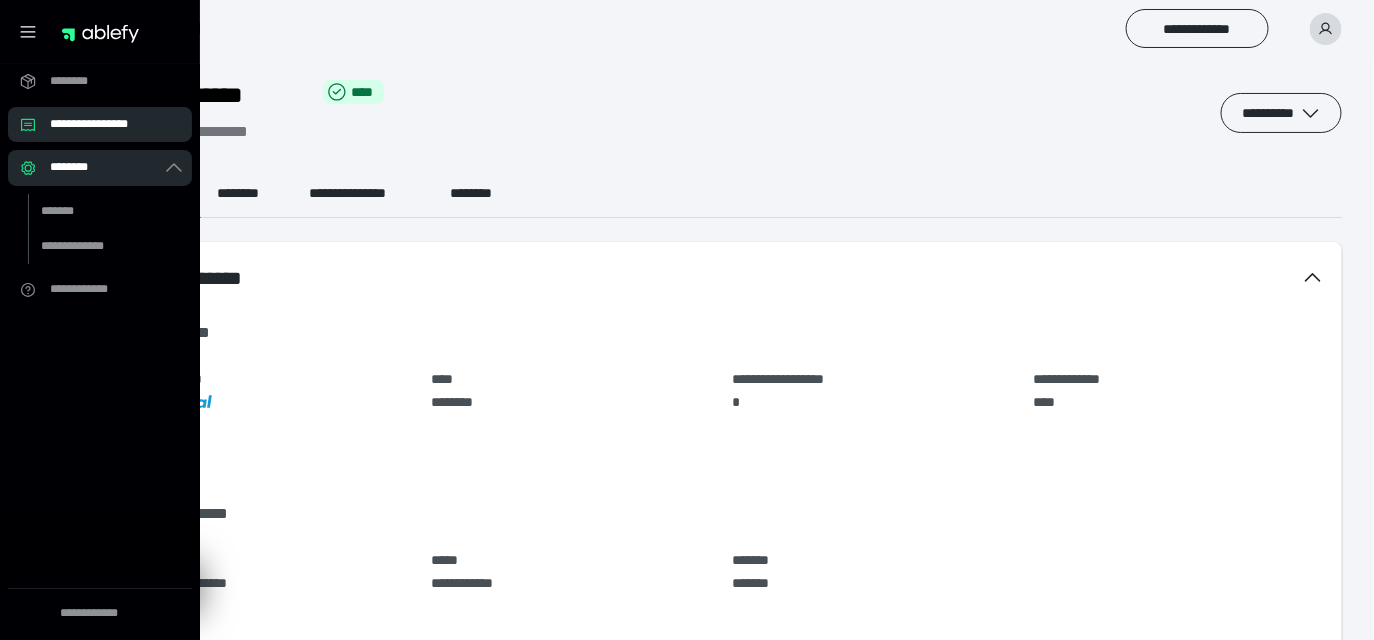 click on "**********" at bounding box center (100, 124) 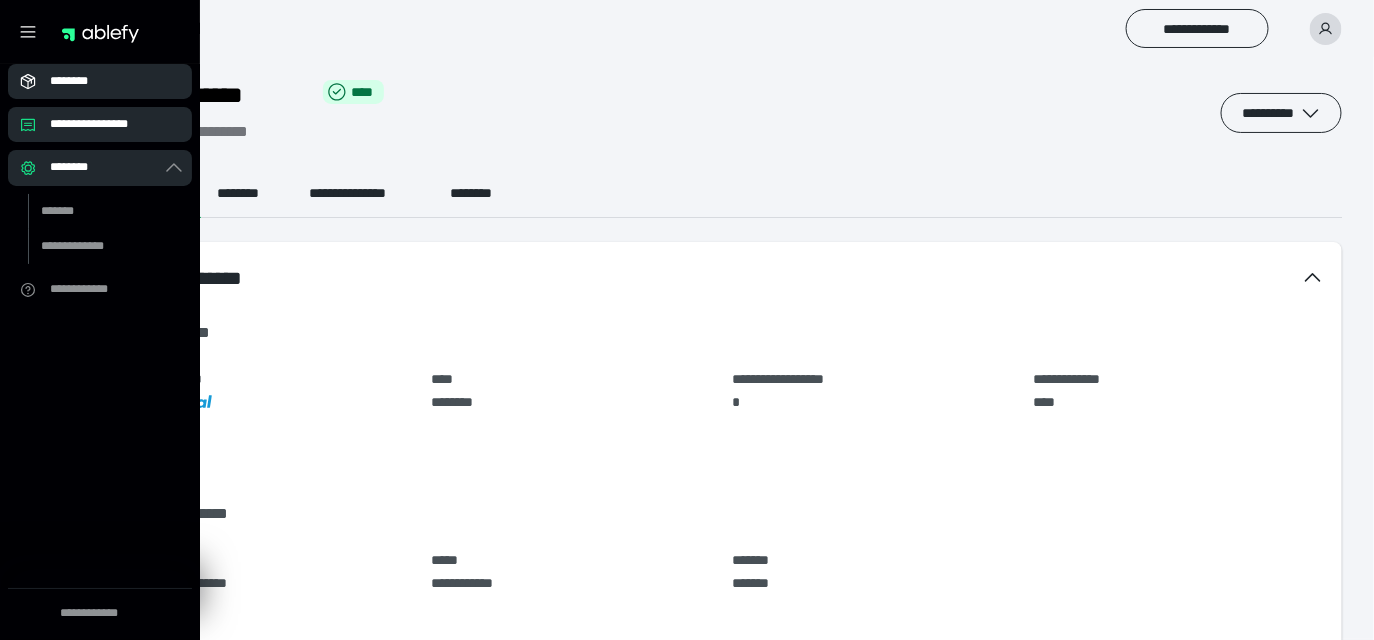 click on "********" at bounding box center [106, 81] 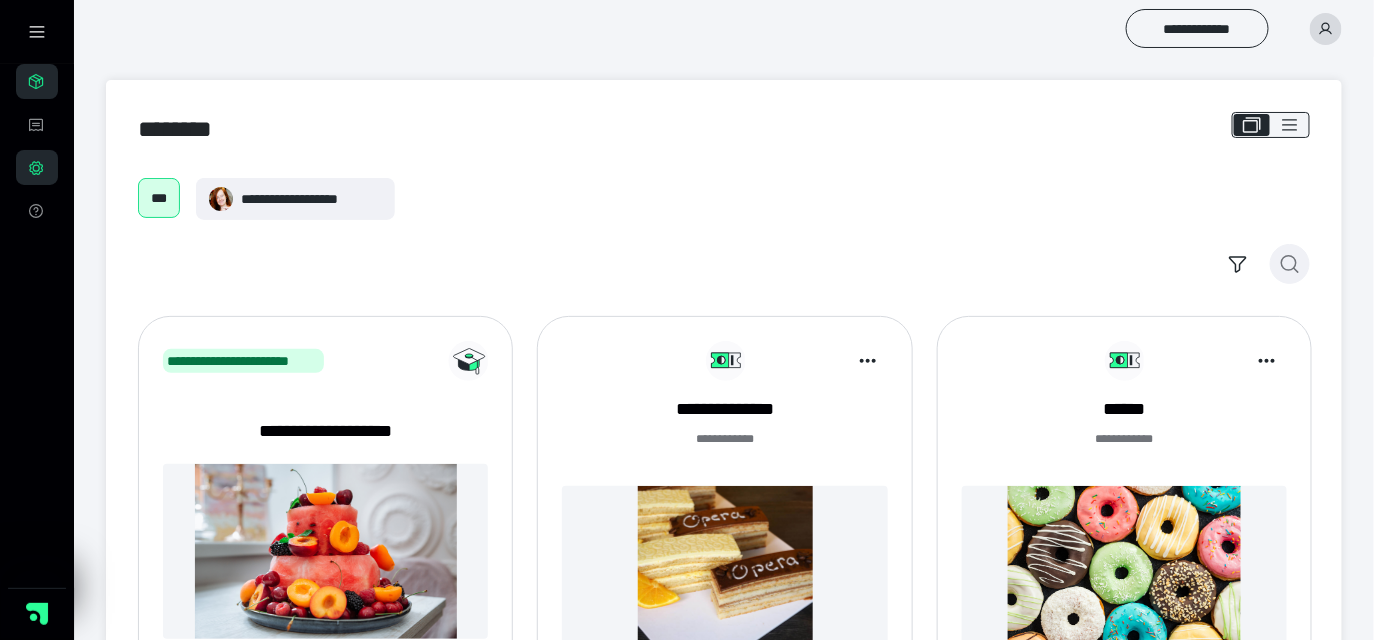 click 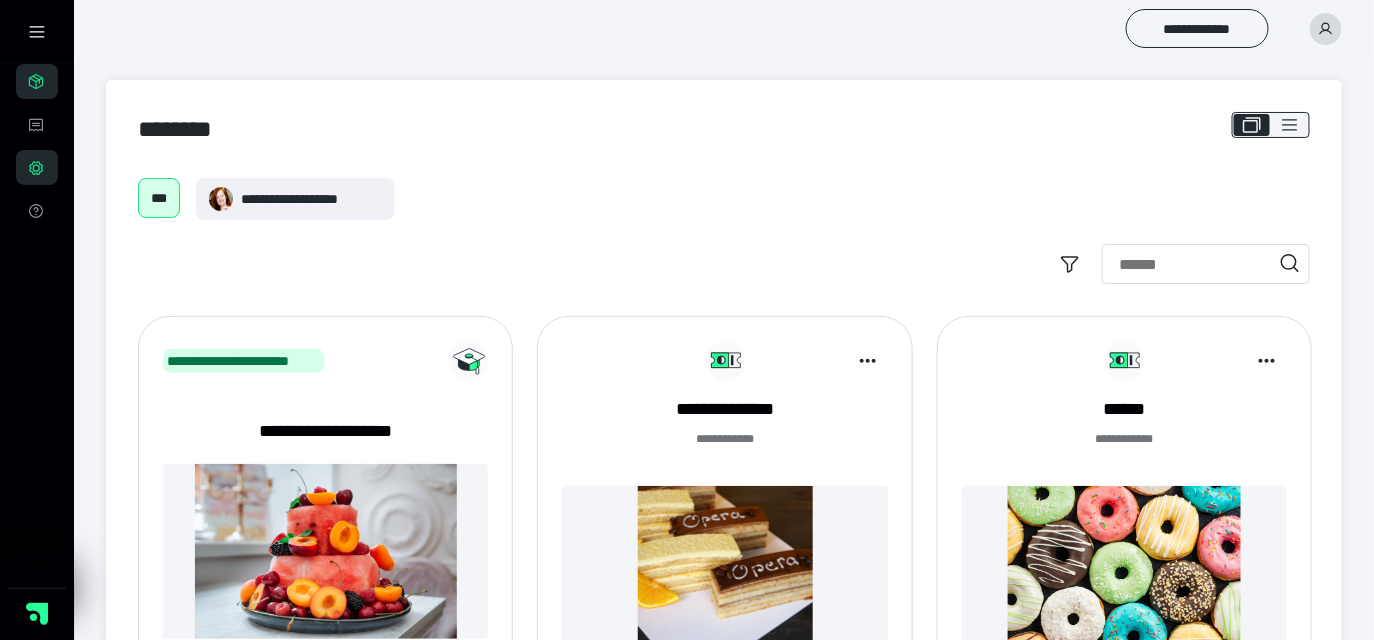 type on "*" 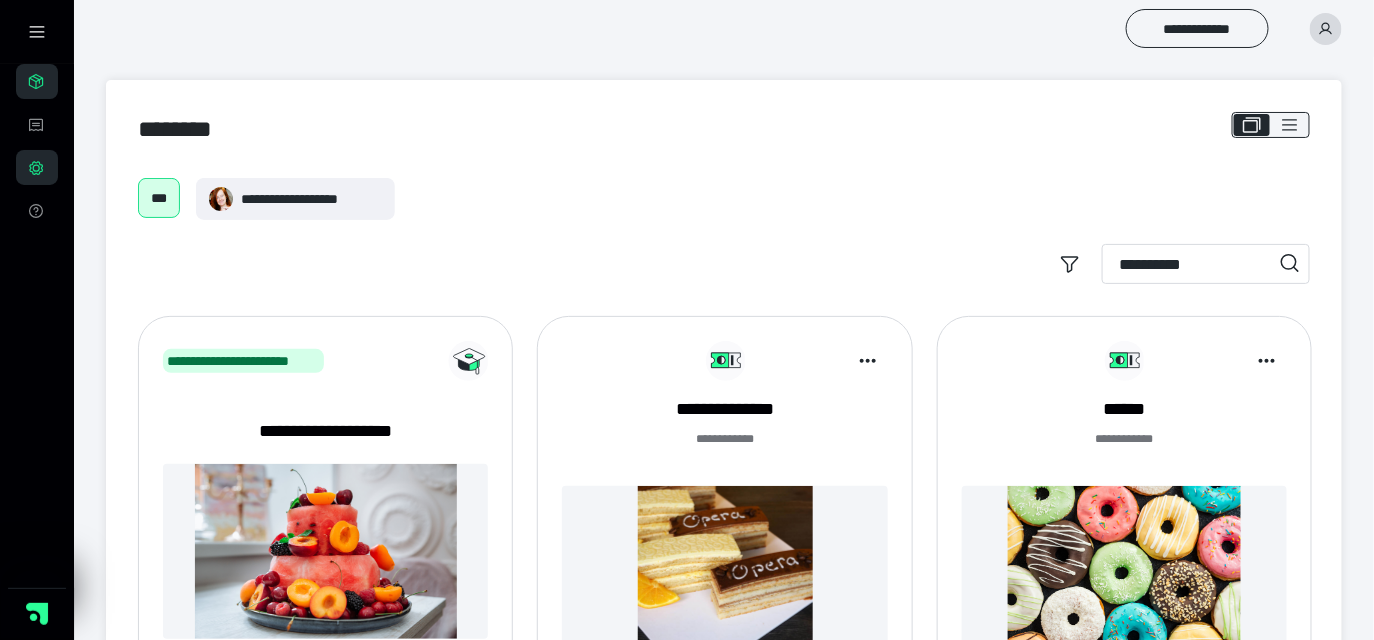 type on "**********" 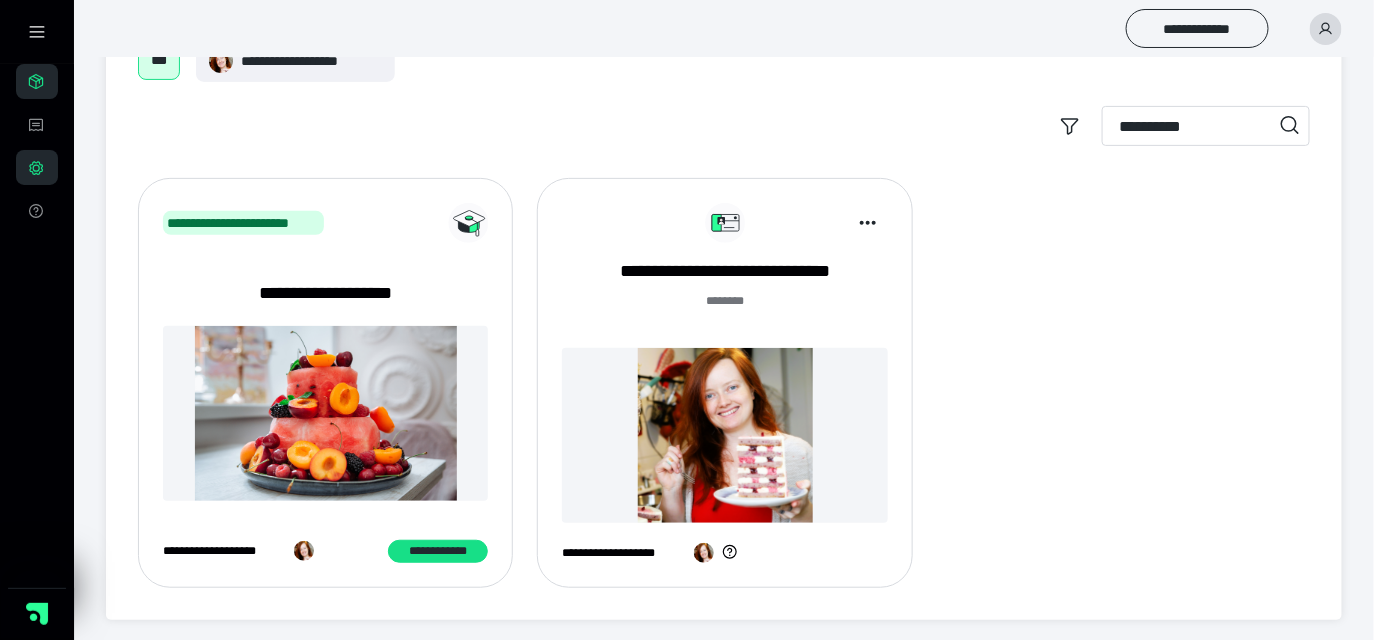 scroll, scrollTop: 141, scrollLeft: 0, axis: vertical 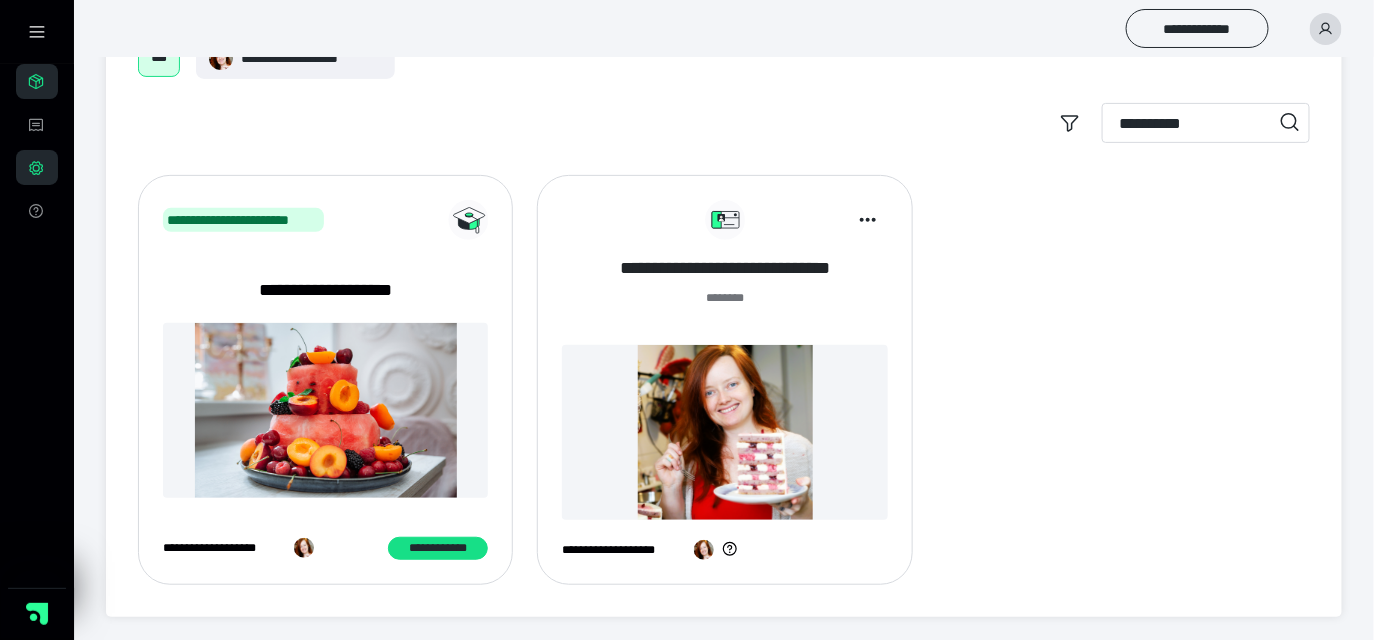 click on "**********" at bounding box center (724, 268) 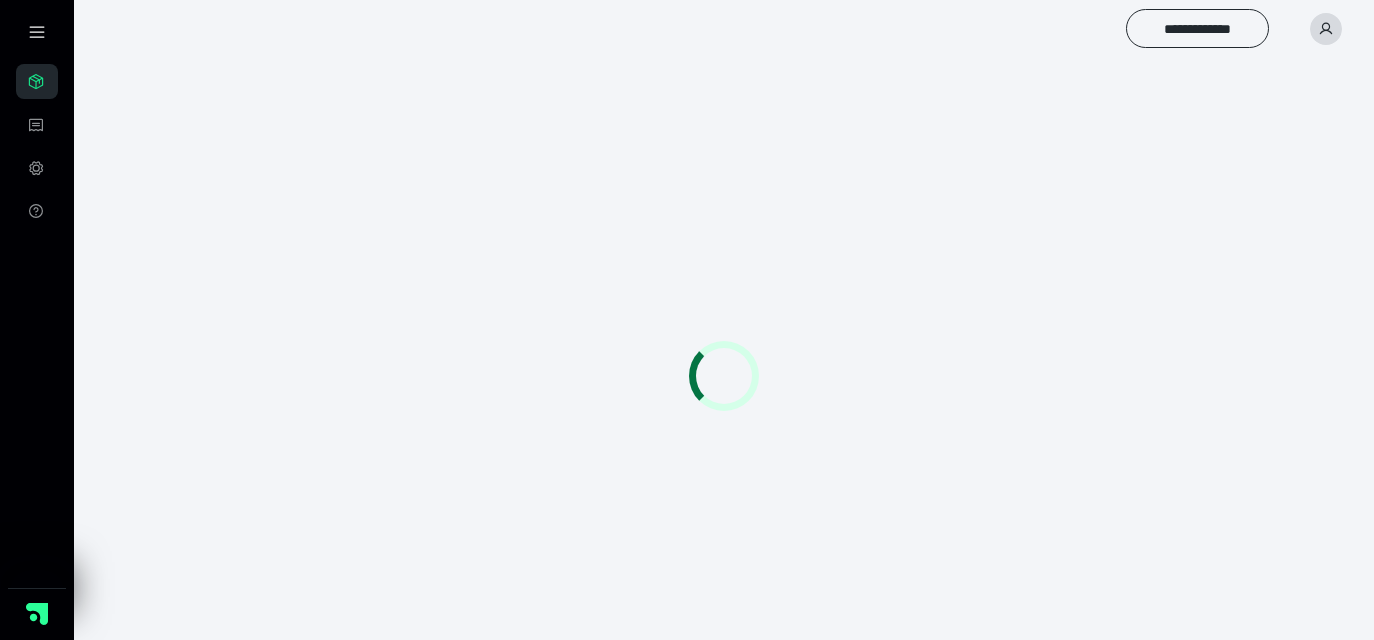 scroll, scrollTop: 0, scrollLeft: 0, axis: both 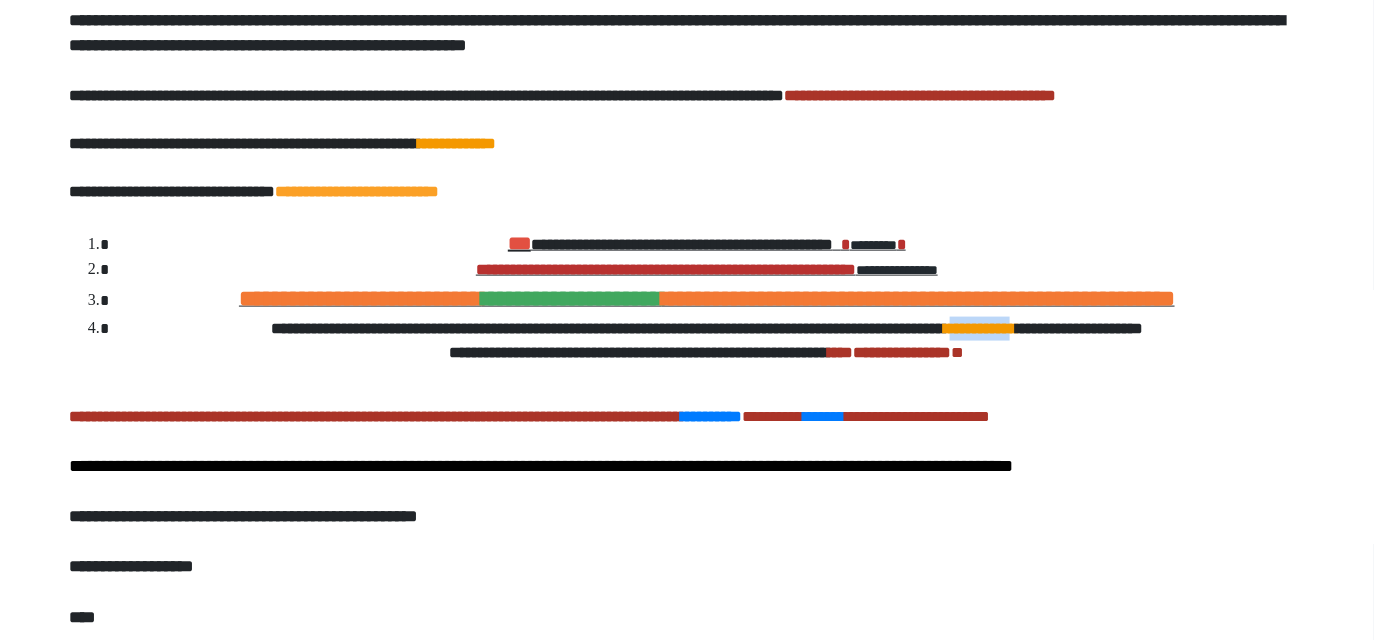 drag, startPoint x: 1181, startPoint y: 389, endPoint x: 1090, endPoint y: 389, distance: 91 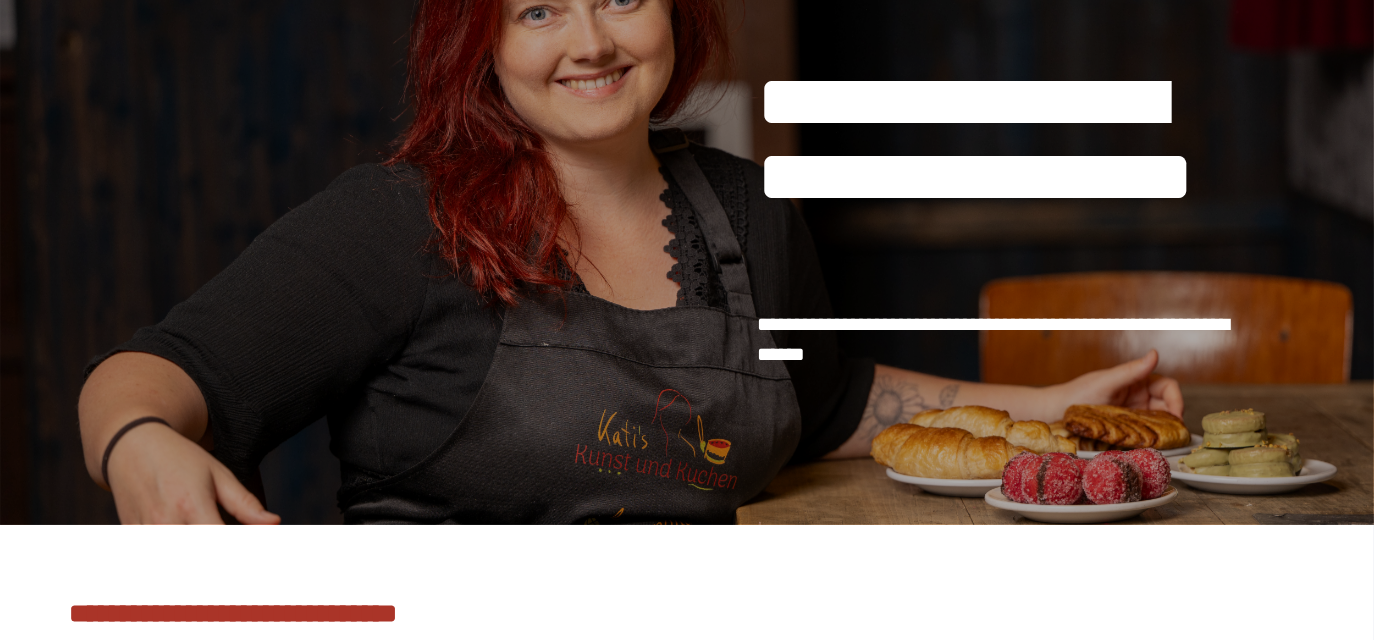 scroll, scrollTop: 0, scrollLeft: 0, axis: both 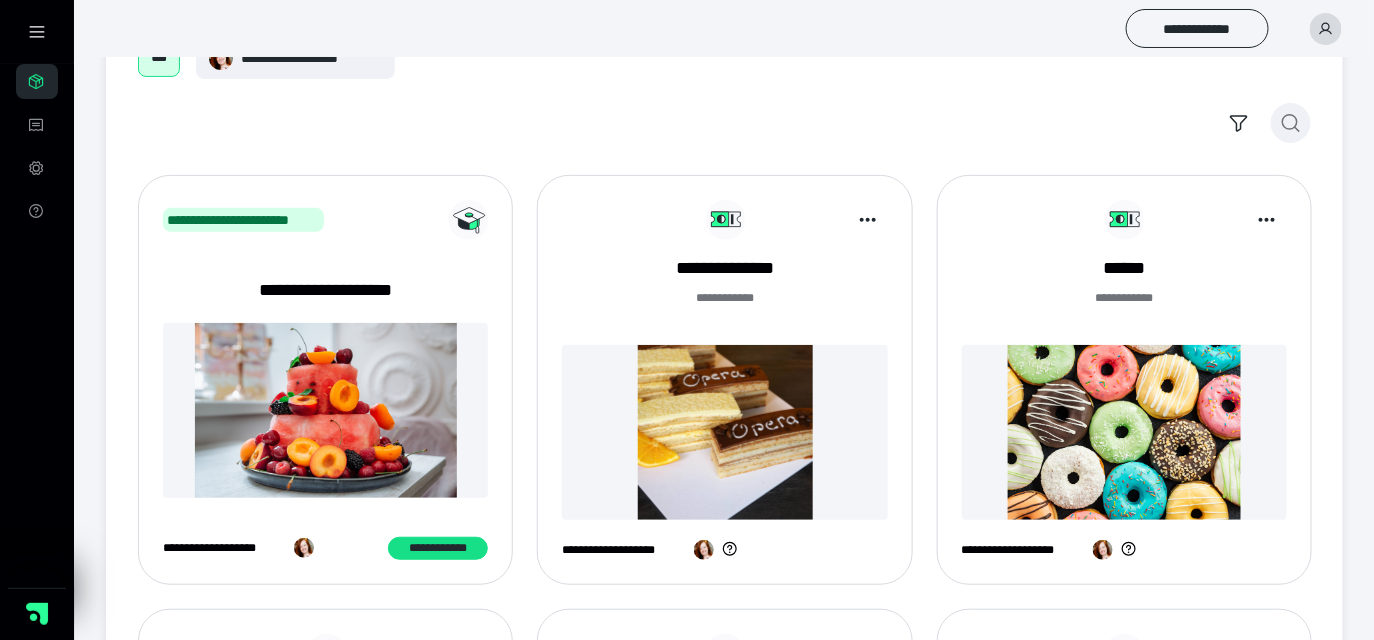 click 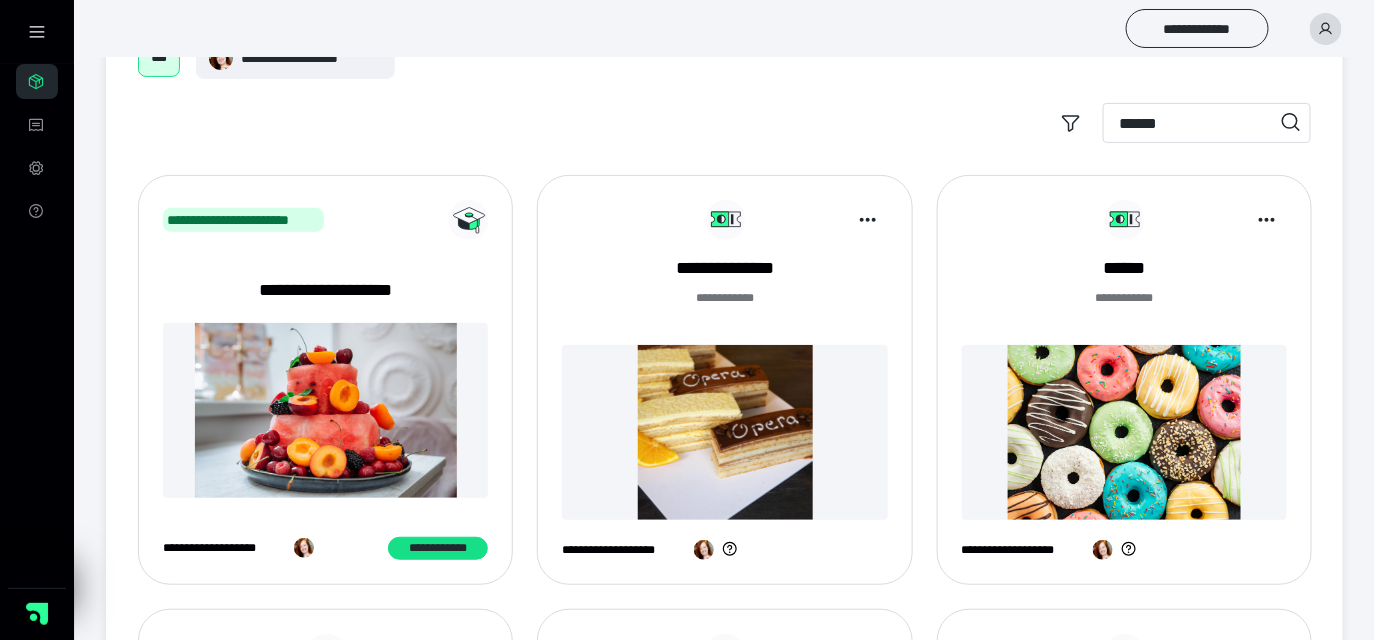 type on "******" 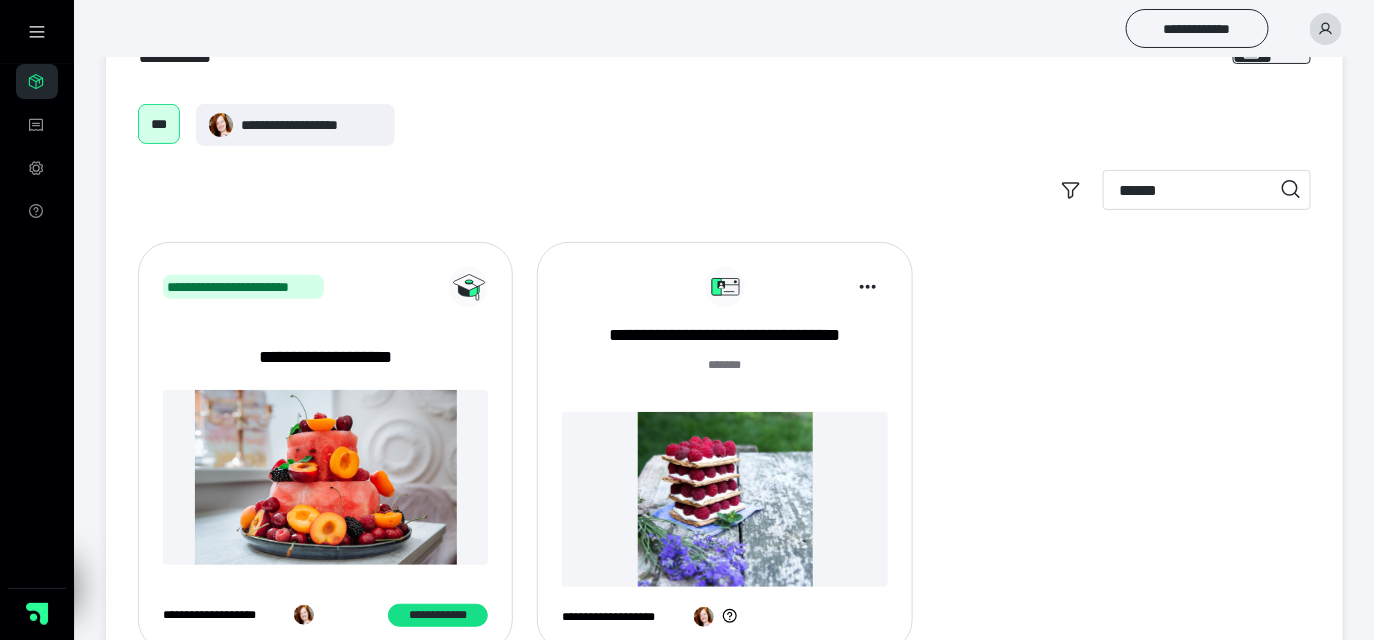 scroll, scrollTop: 141, scrollLeft: 0, axis: vertical 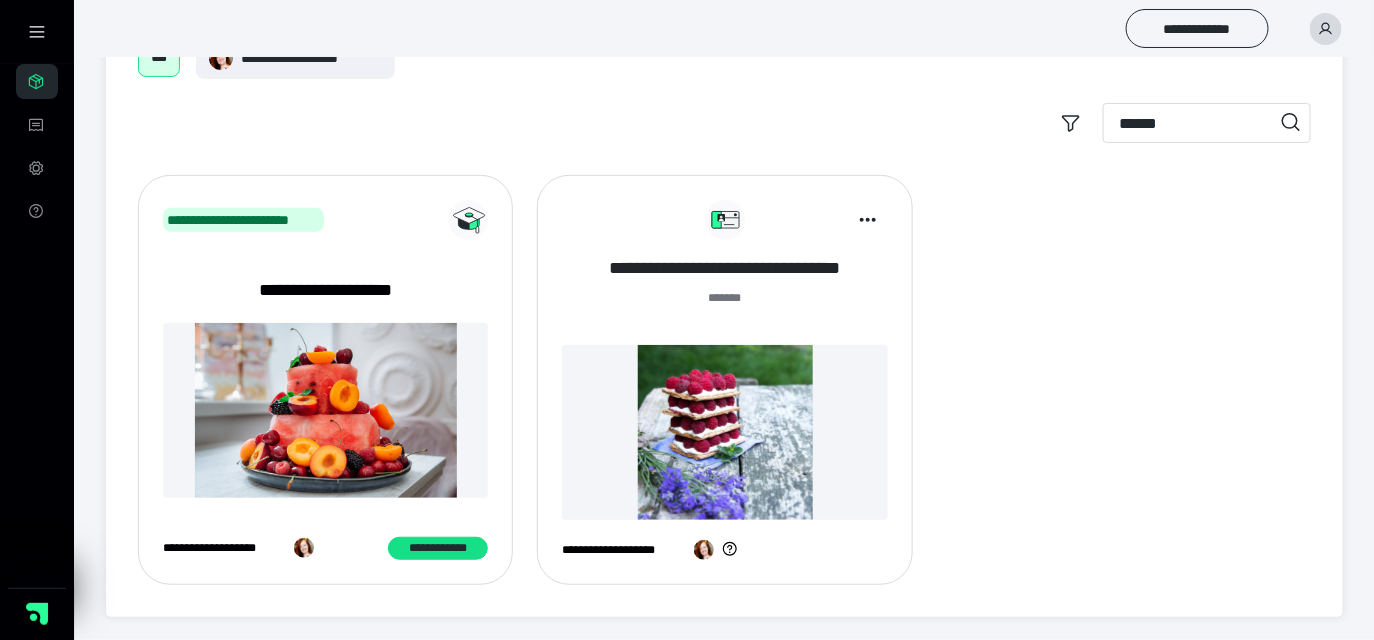 click on "**********" at bounding box center (724, 268) 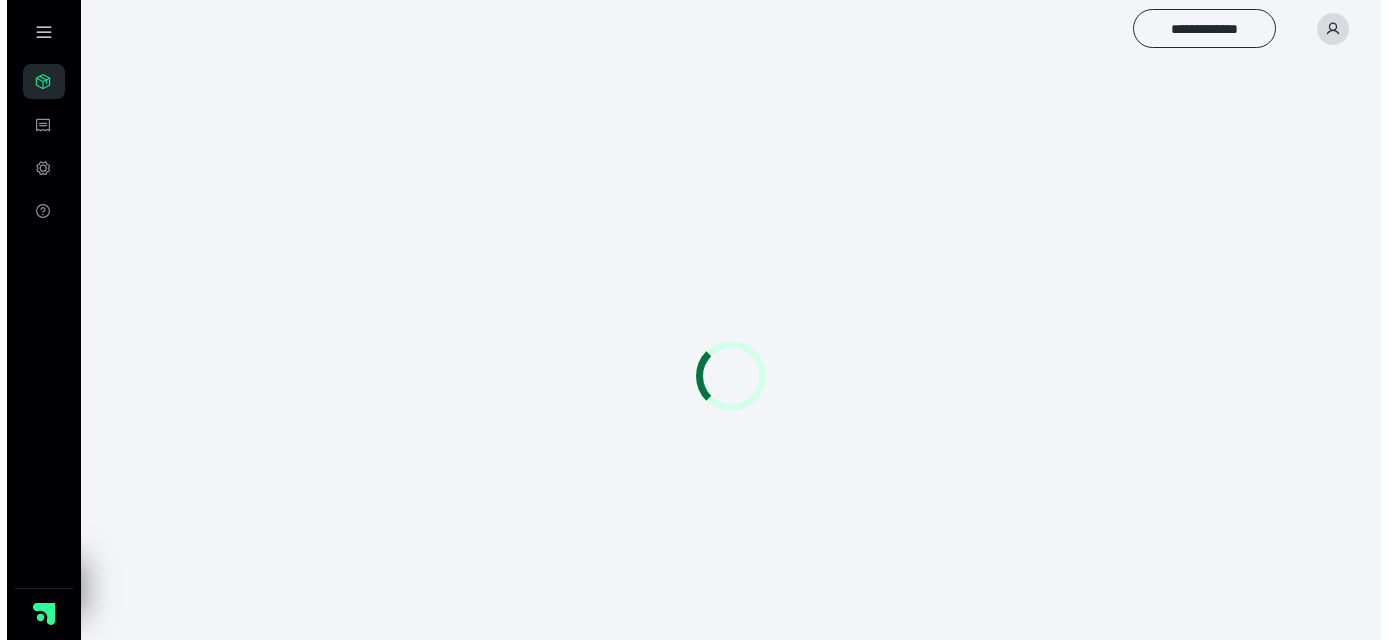 scroll, scrollTop: 0, scrollLeft: 0, axis: both 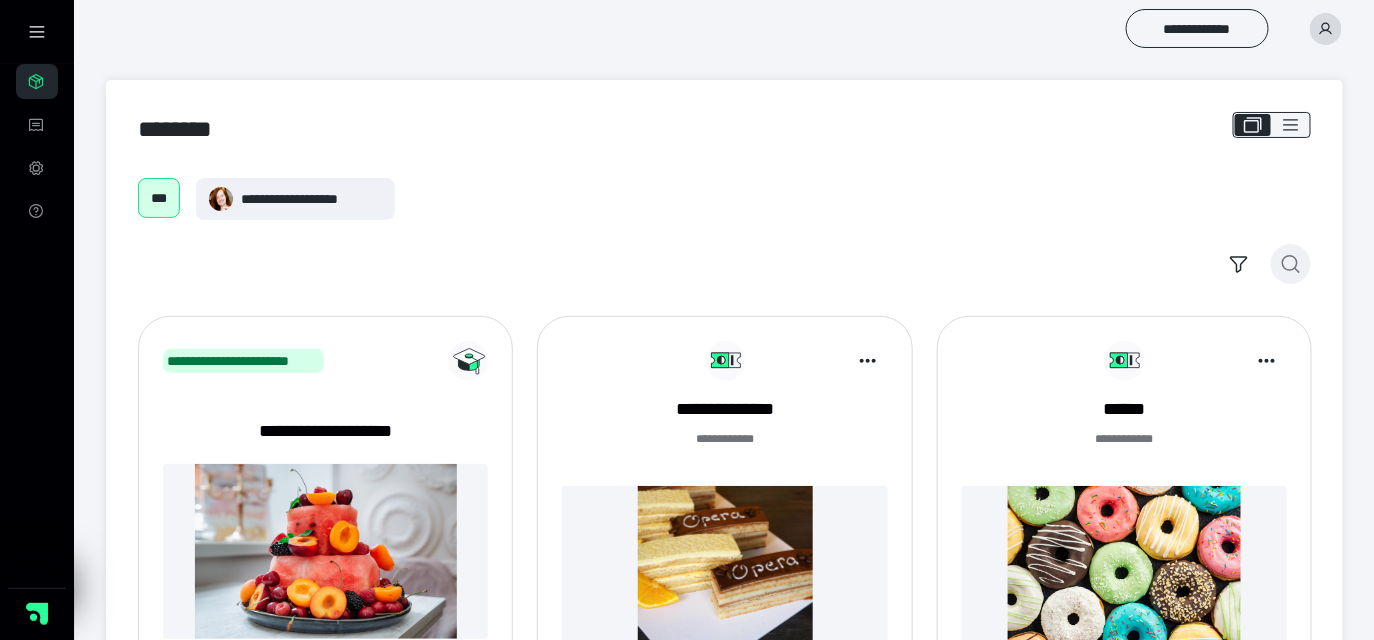click at bounding box center [1291, 264] 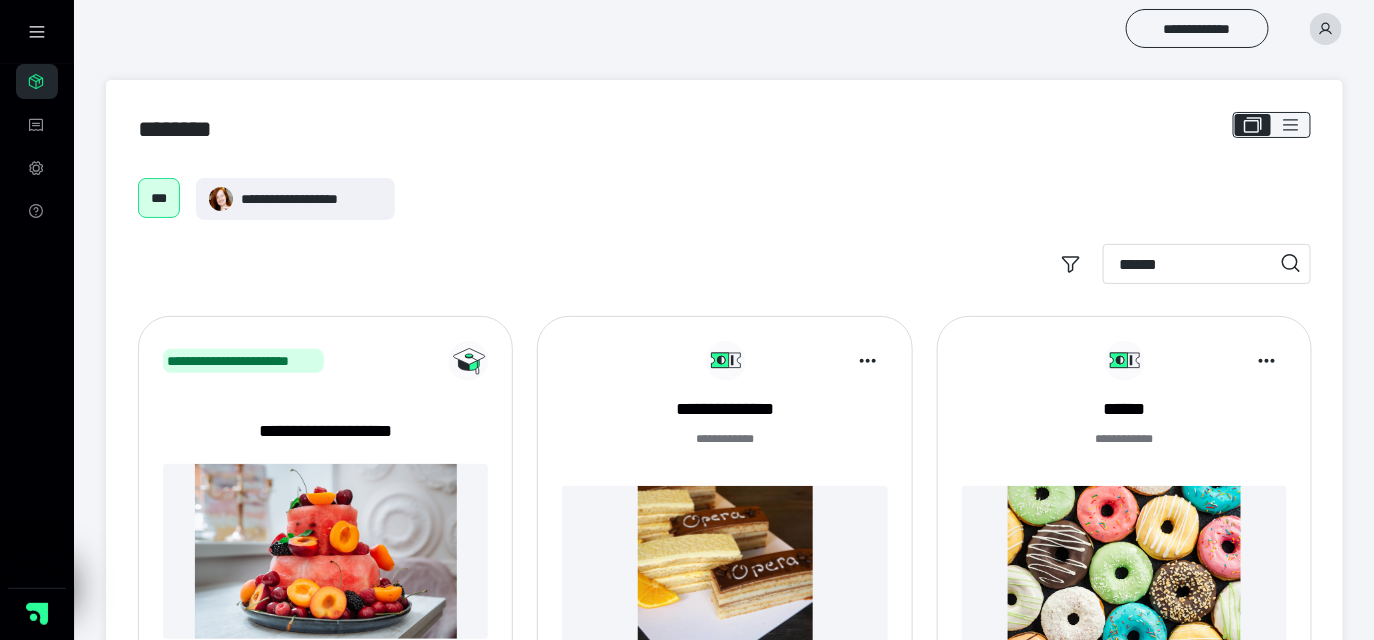 type on "******" 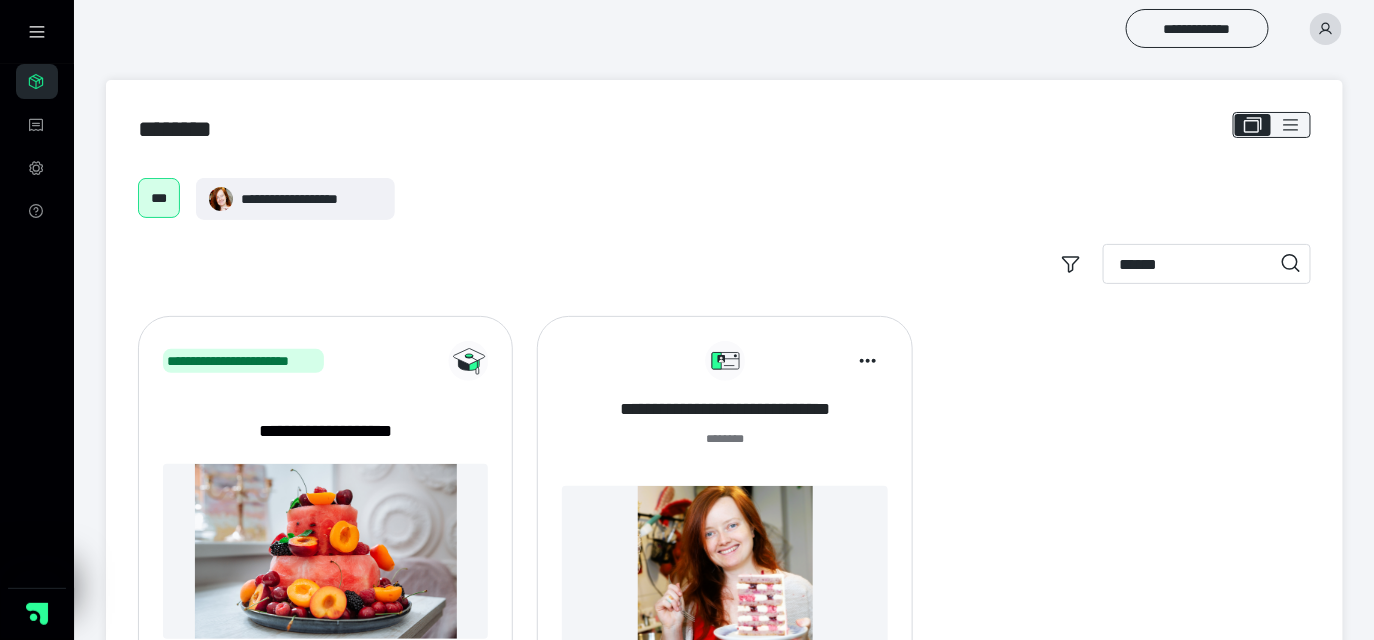 click on "**********" at bounding box center [724, 409] 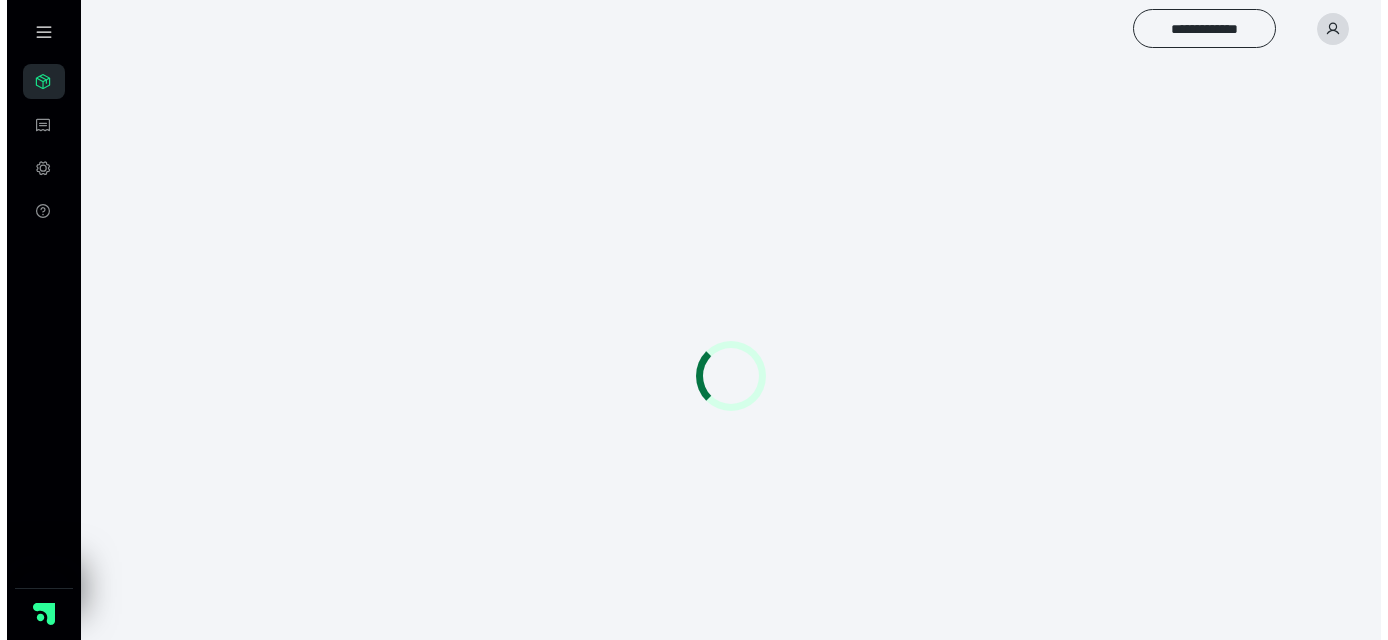 scroll, scrollTop: 0, scrollLeft: 0, axis: both 